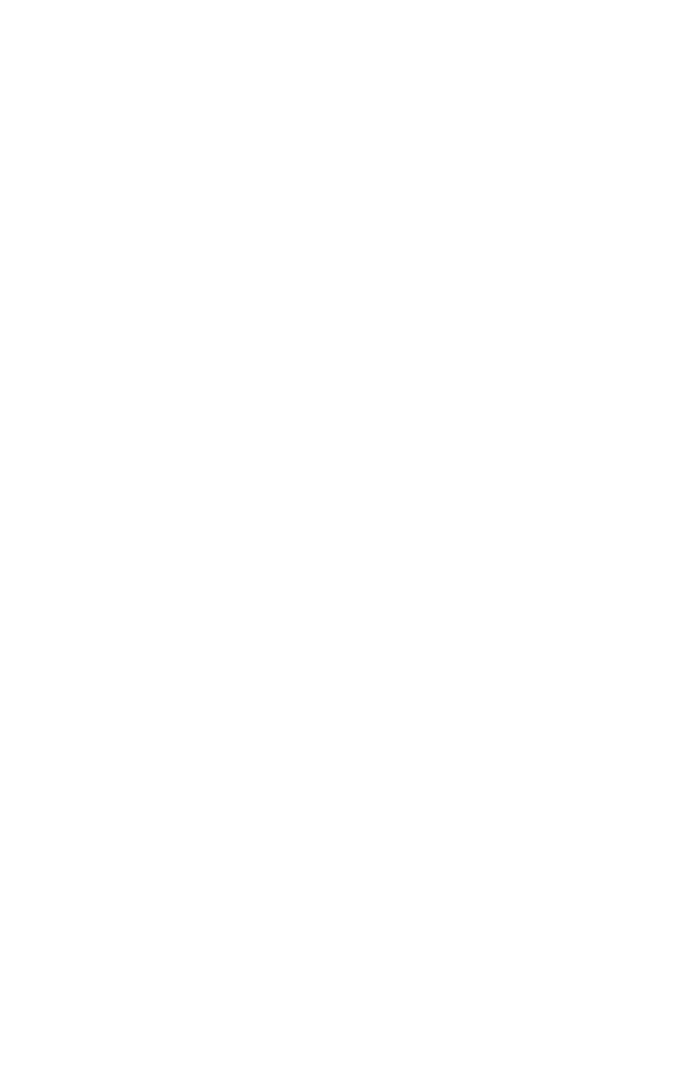 scroll, scrollTop: 0, scrollLeft: 0, axis: both 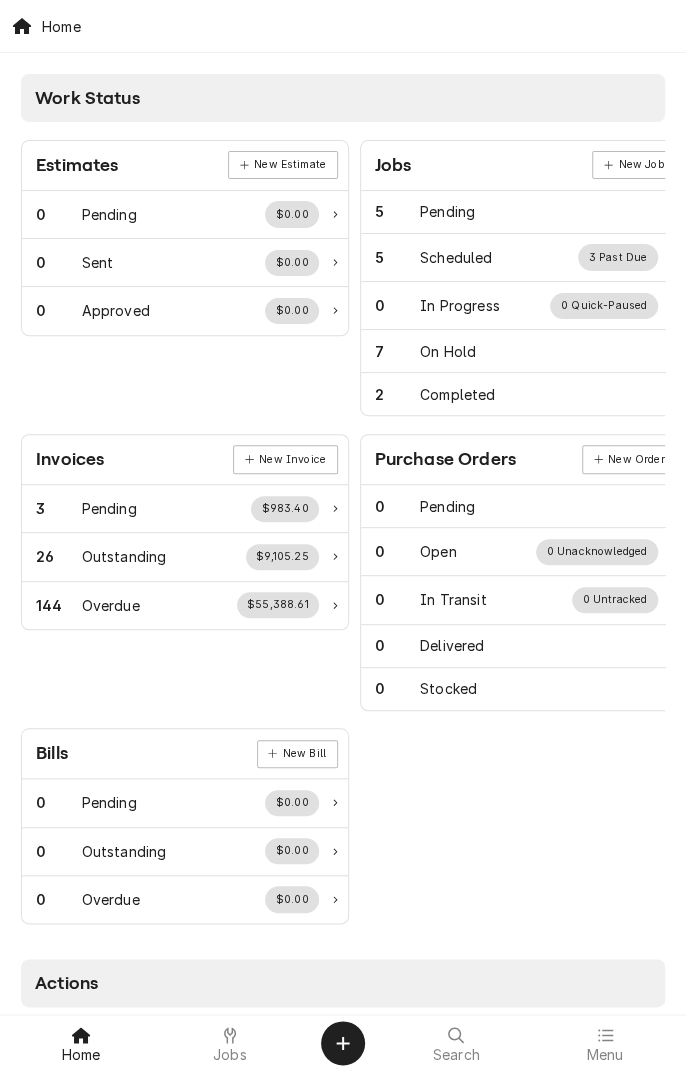 click on "Jobs" at bounding box center (230, 1043) 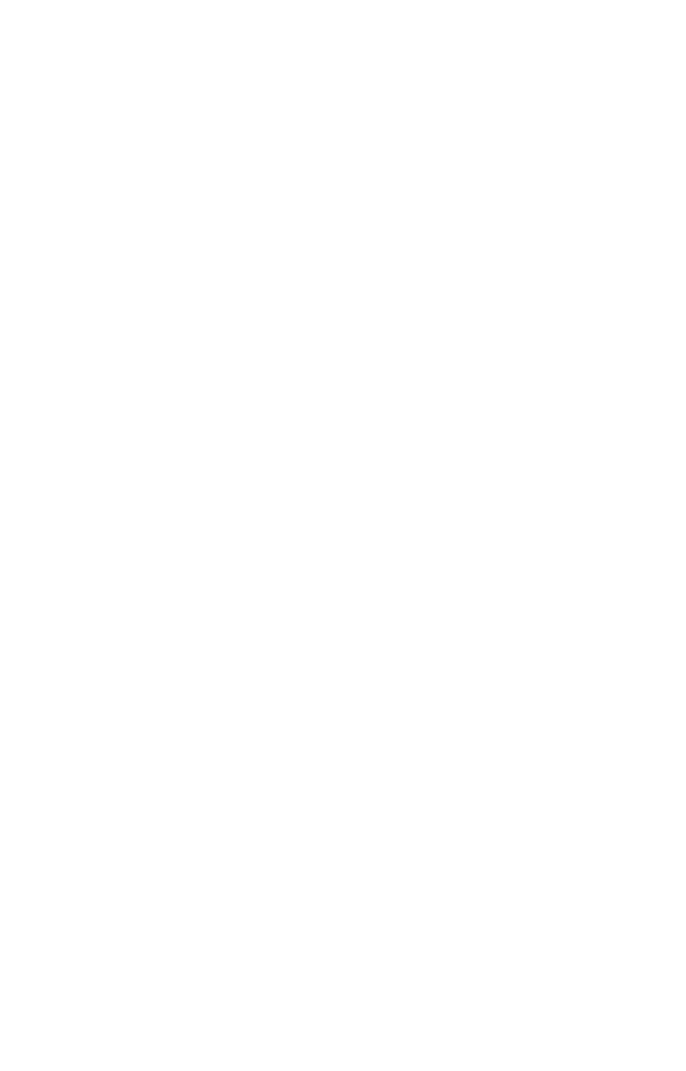 scroll, scrollTop: 0, scrollLeft: 0, axis: both 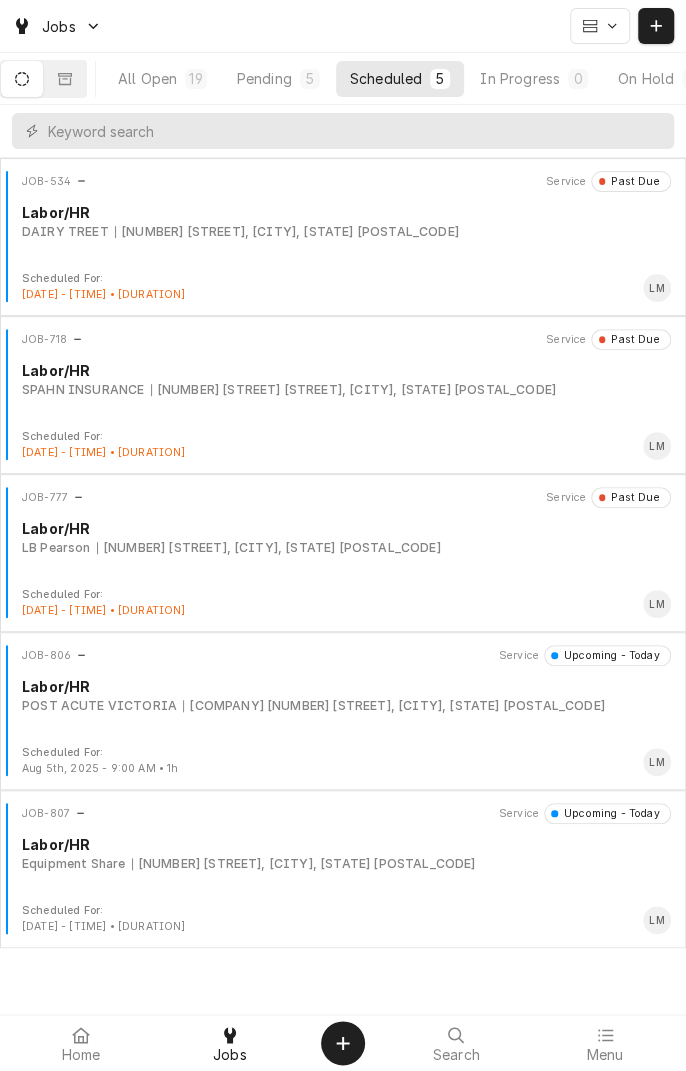 click on "JOB-777 Service Past Due Labor/HR LB Pearson 7294 US-87 S, Cuero, TX 77954" at bounding box center (343, 537) 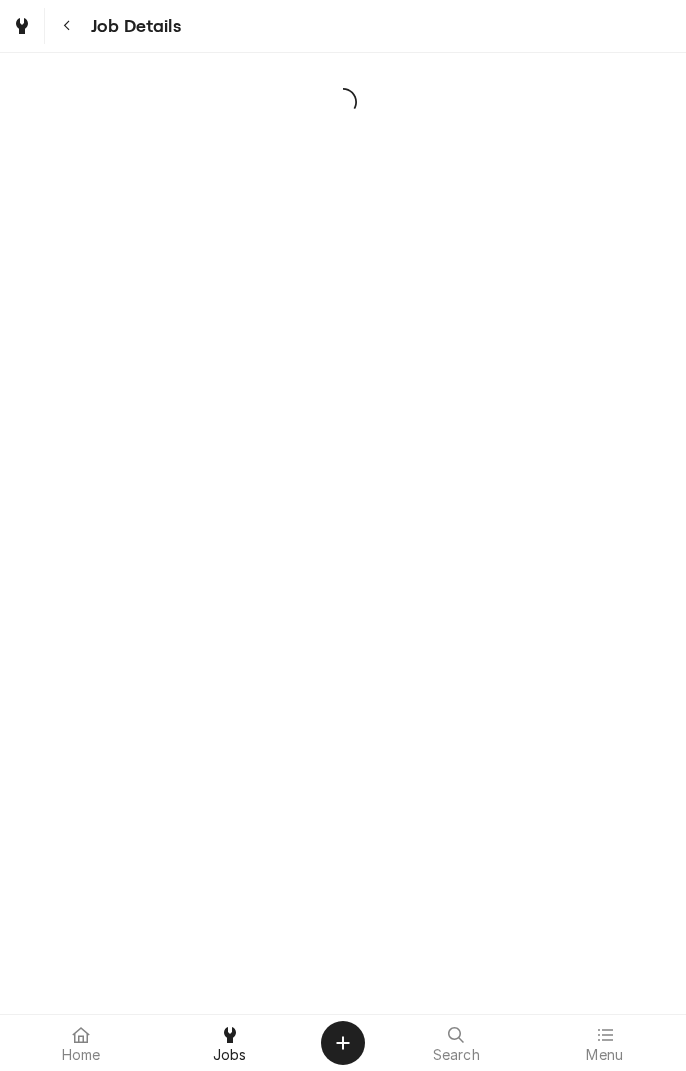 scroll, scrollTop: 0, scrollLeft: 0, axis: both 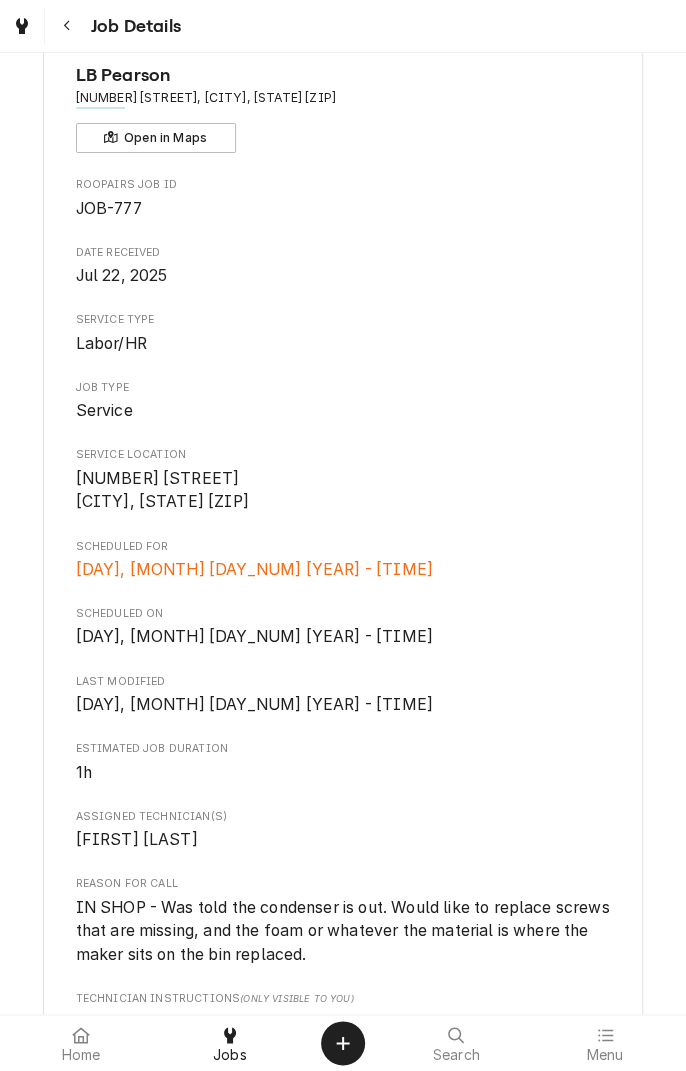 click 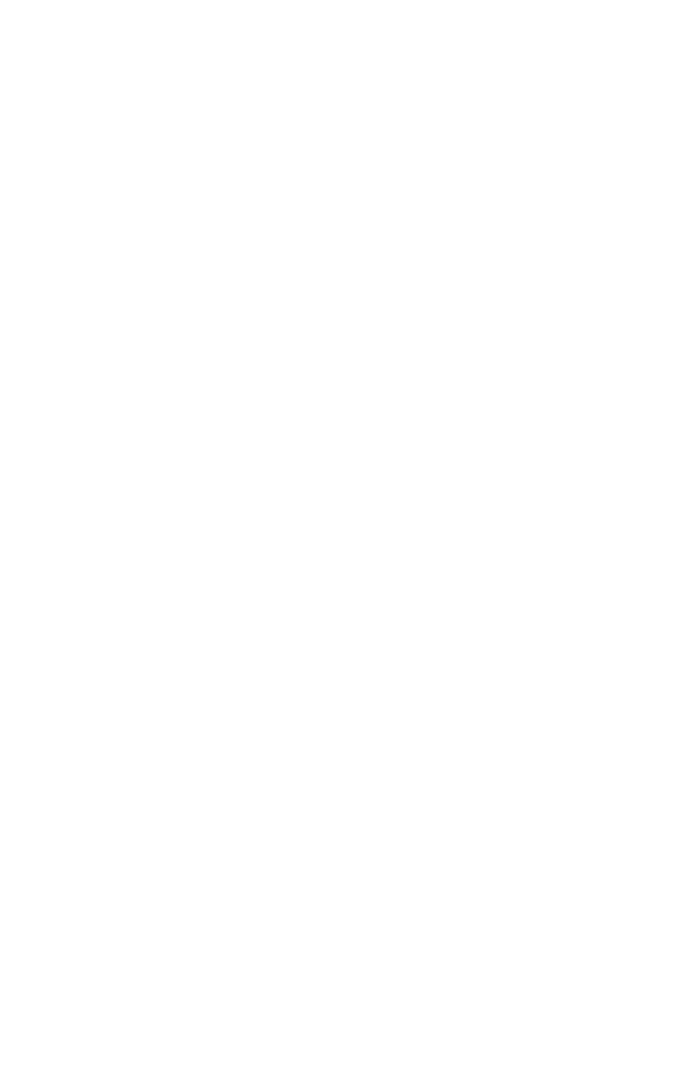 scroll, scrollTop: 0, scrollLeft: 0, axis: both 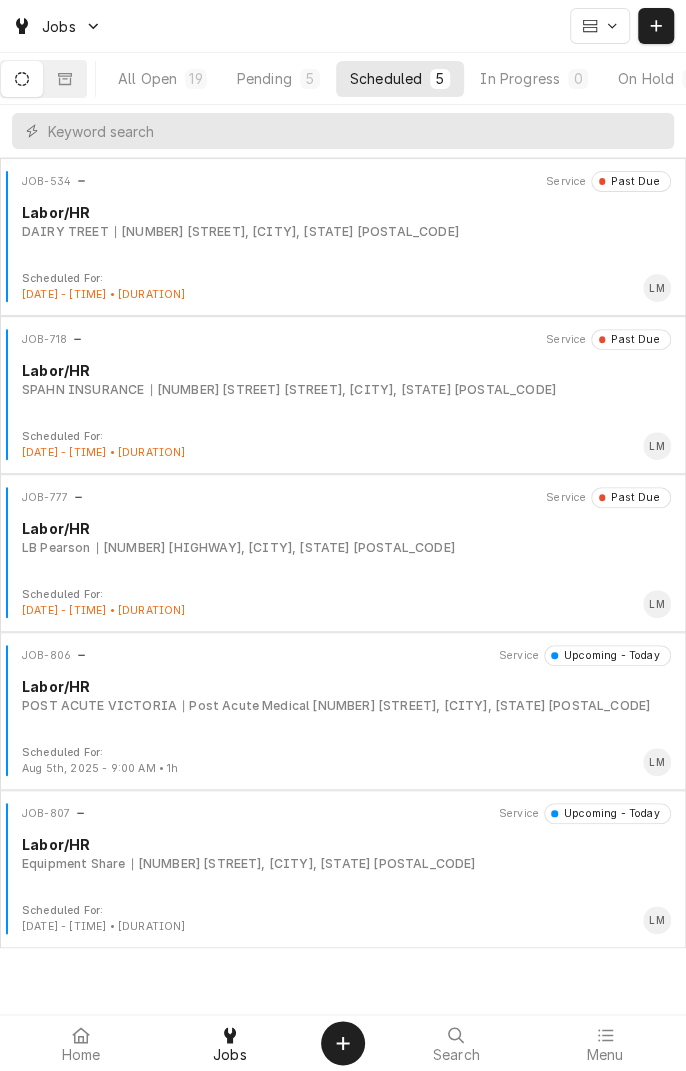 click on "JOB-807 Service Upcoming - Today Labor/HR Equipment Share 1809 S John Stockbauer, Victoria, TX 77901" at bounding box center (343, 853) 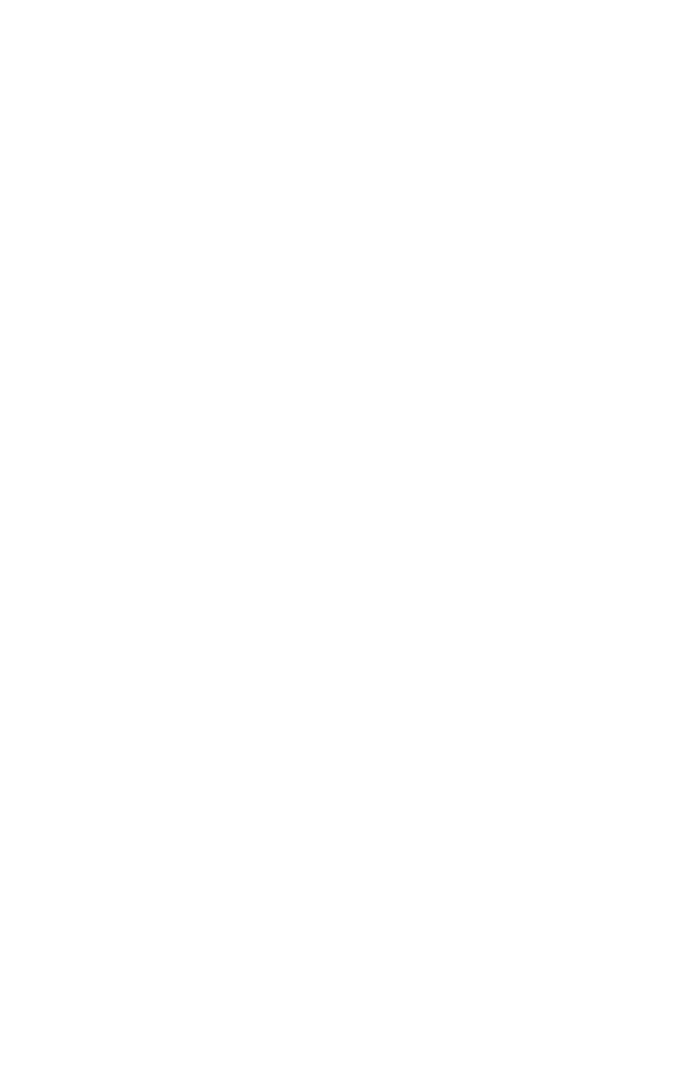 scroll, scrollTop: 0, scrollLeft: 0, axis: both 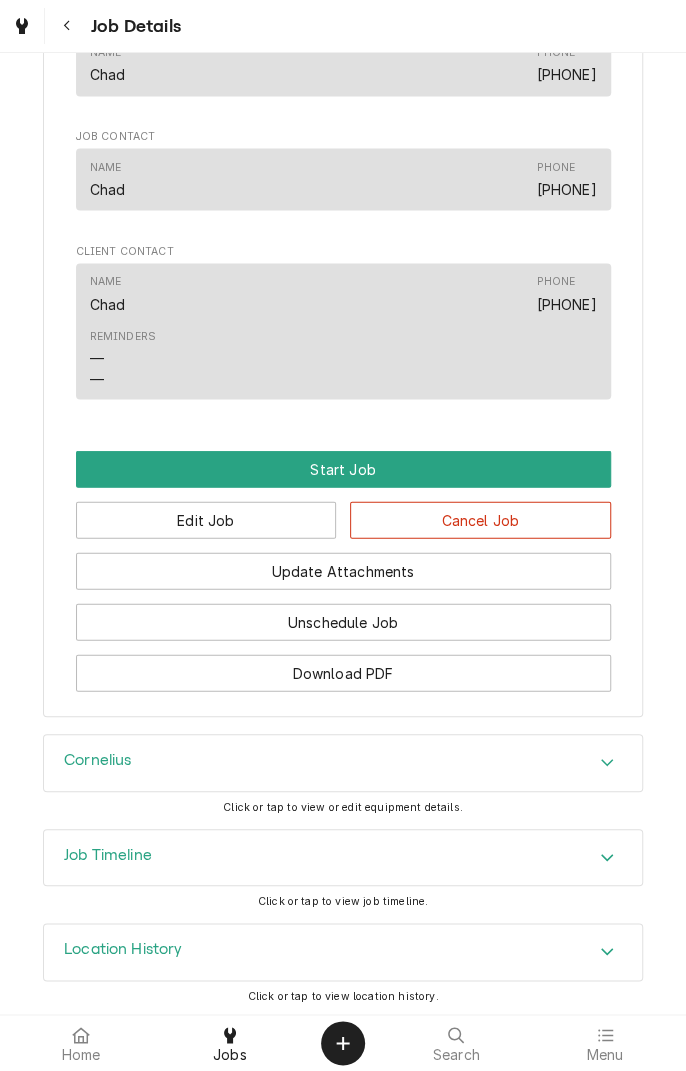 click 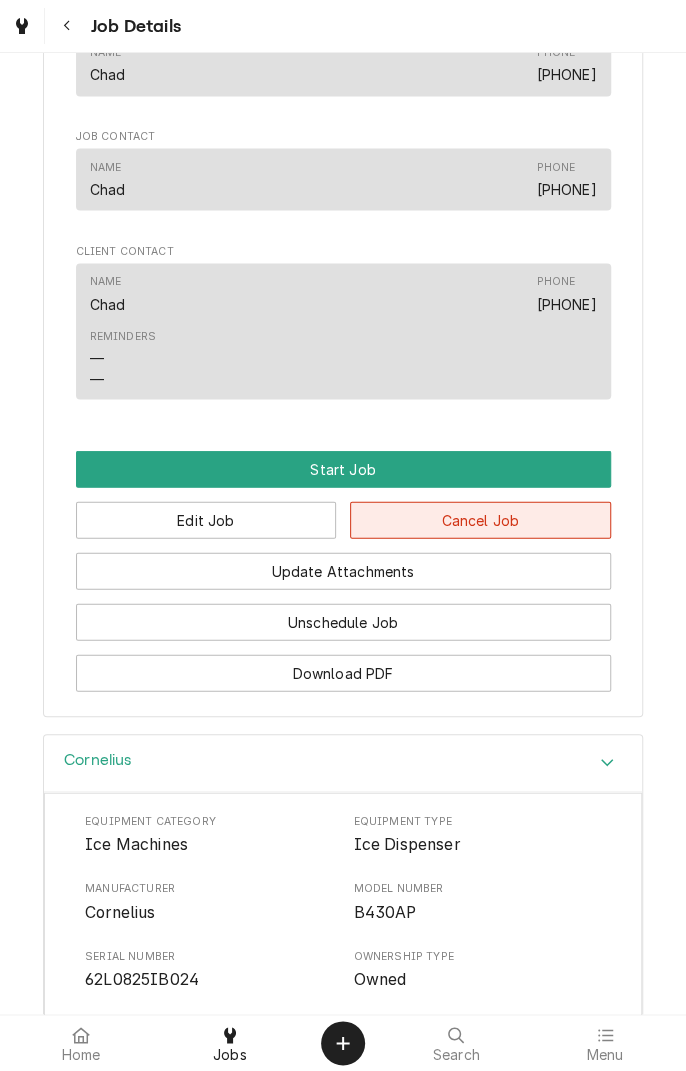 click on "Cancel Job" at bounding box center (480, 519) 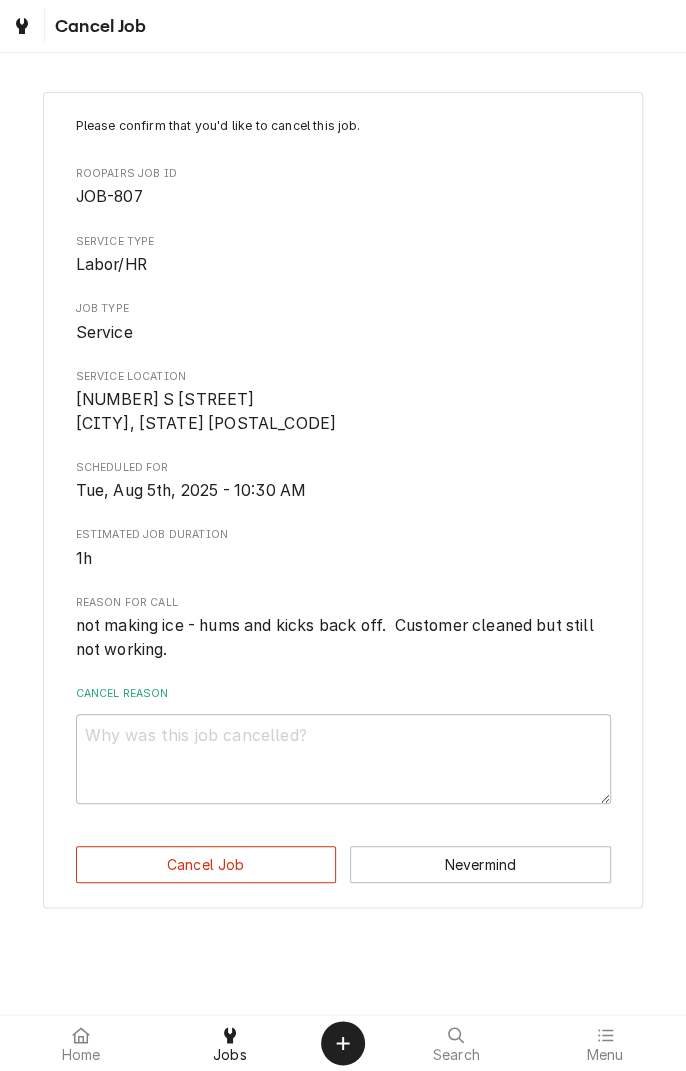 scroll, scrollTop: 0, scrollLeft: 0, axis: both 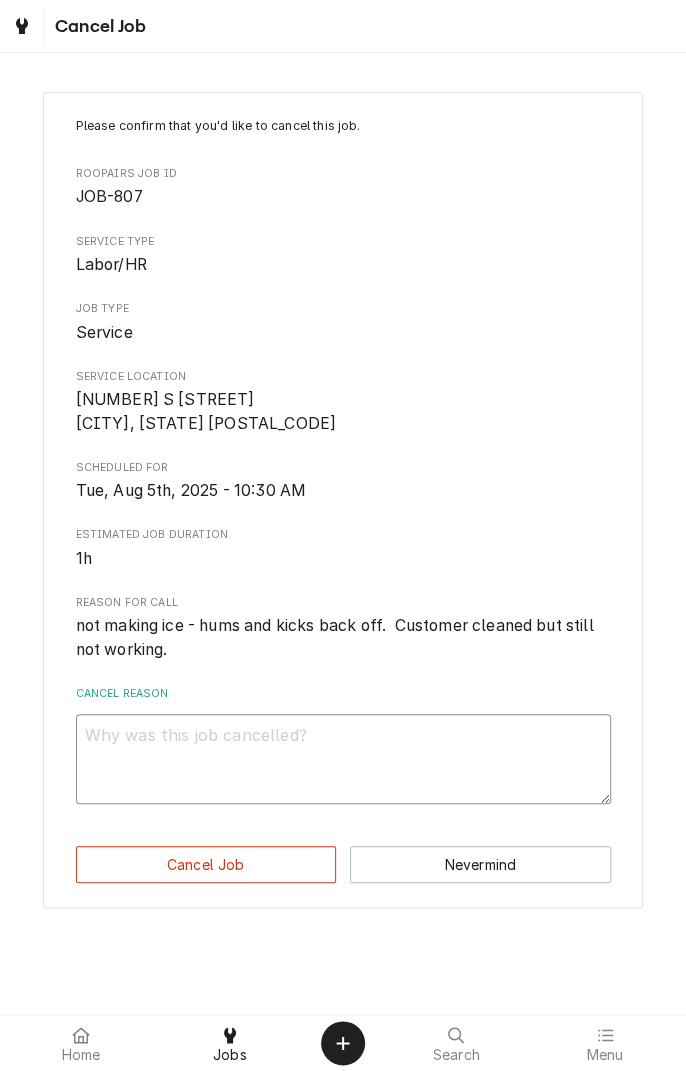 click on "Cancel Reason" at bounding box center [343, 759] 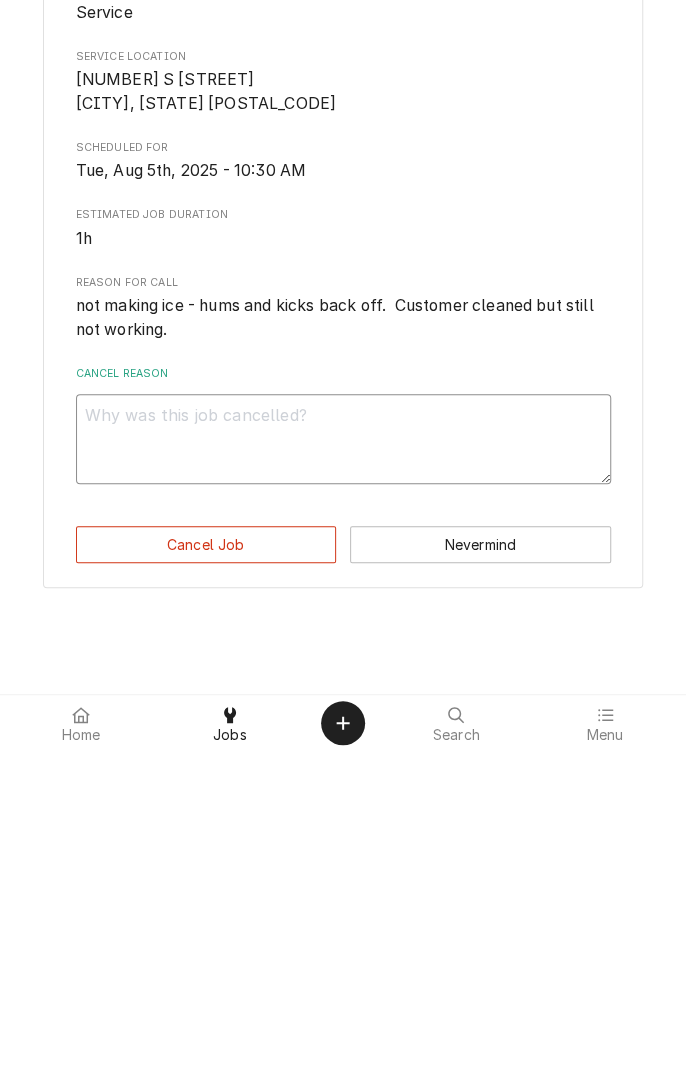 type on "U" 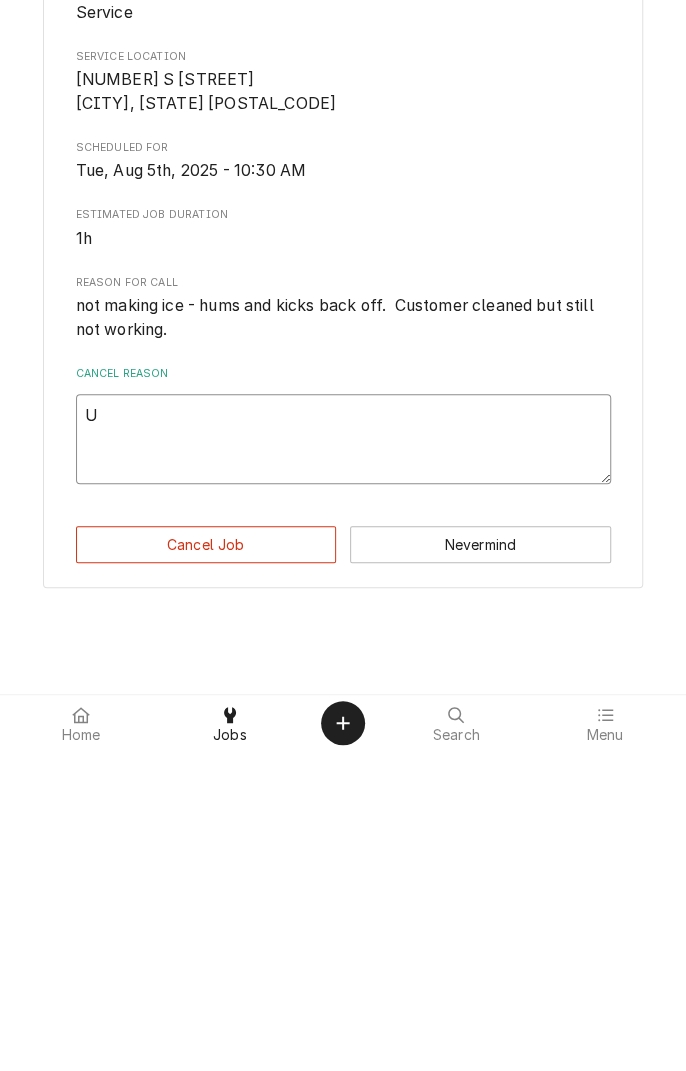 type on "x" 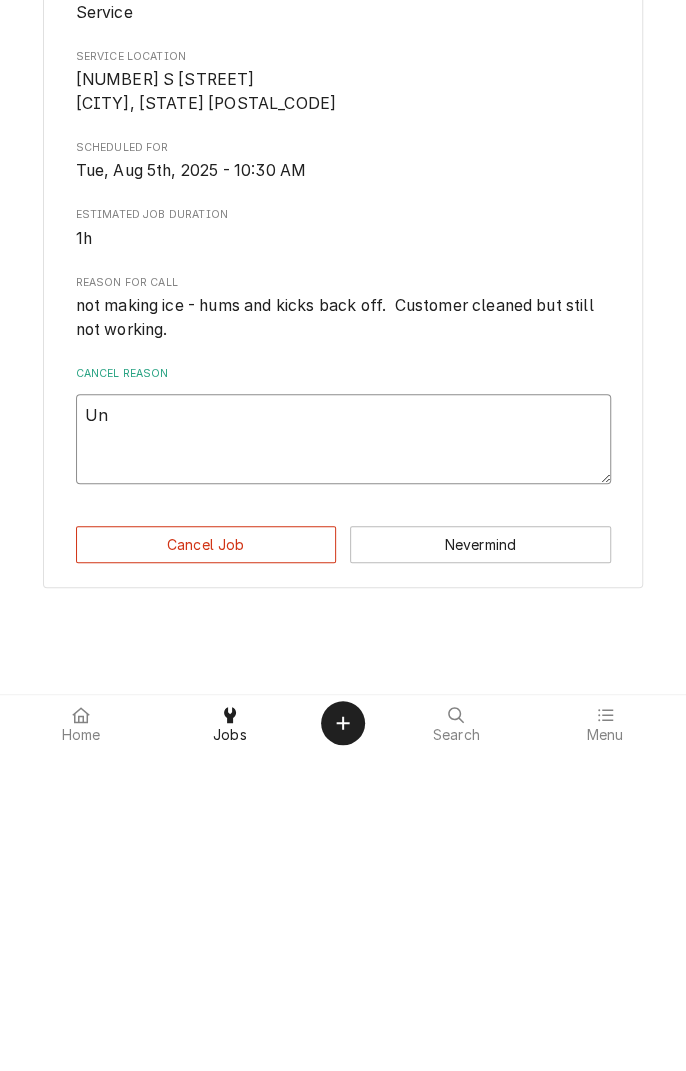 type on "x" 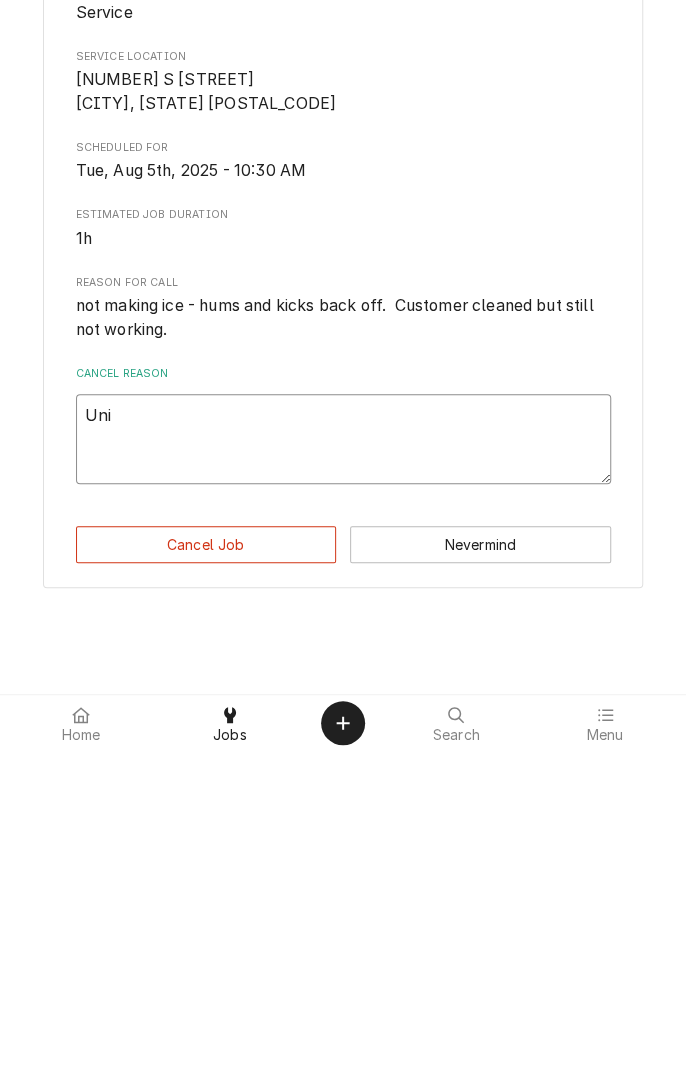 type on "x" 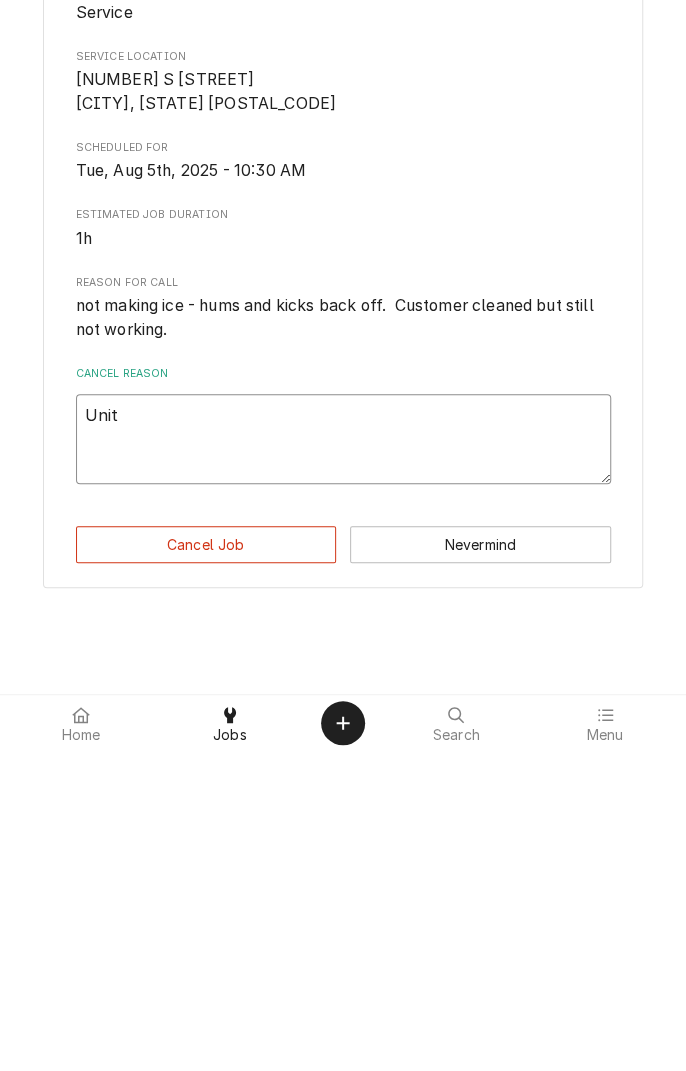 type on "x" 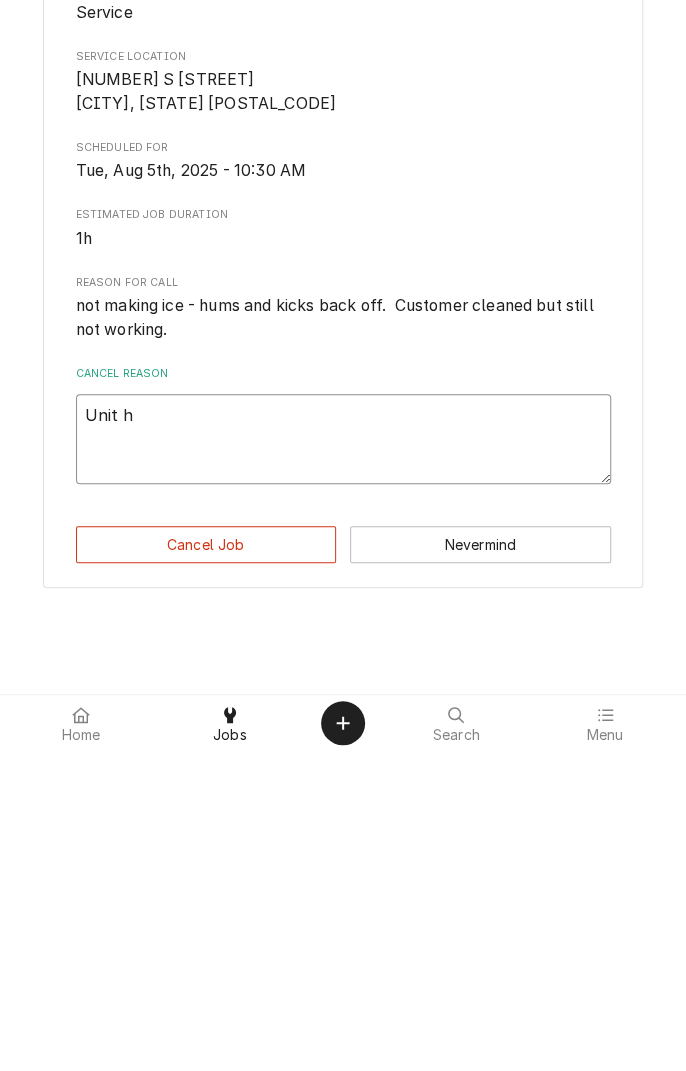 type on "x" 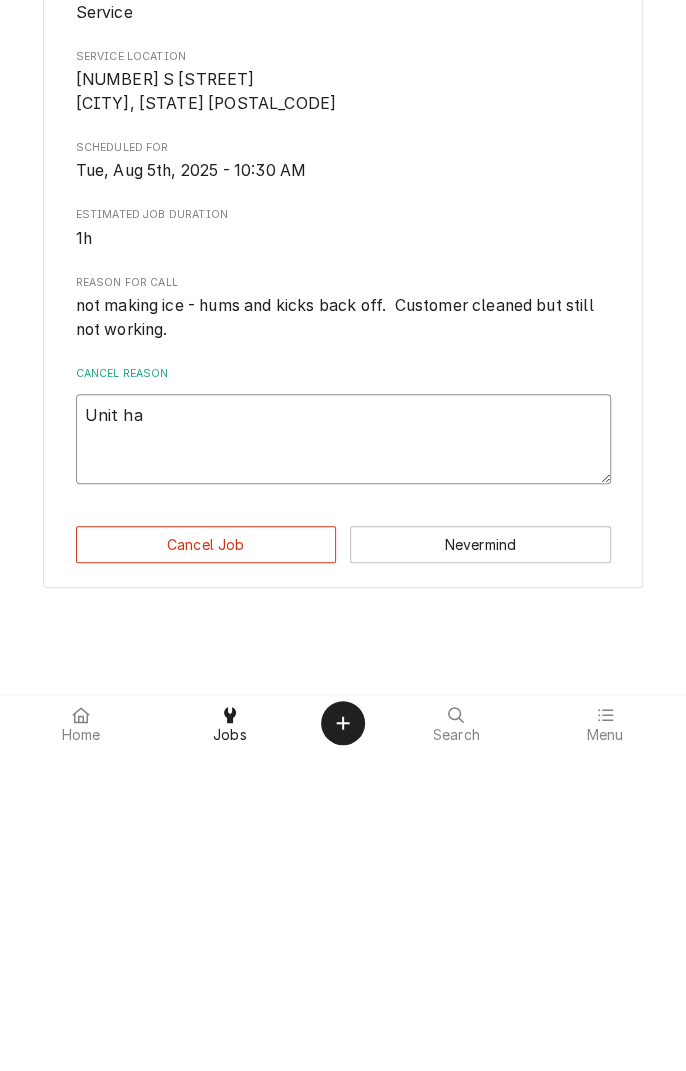 type on "x" 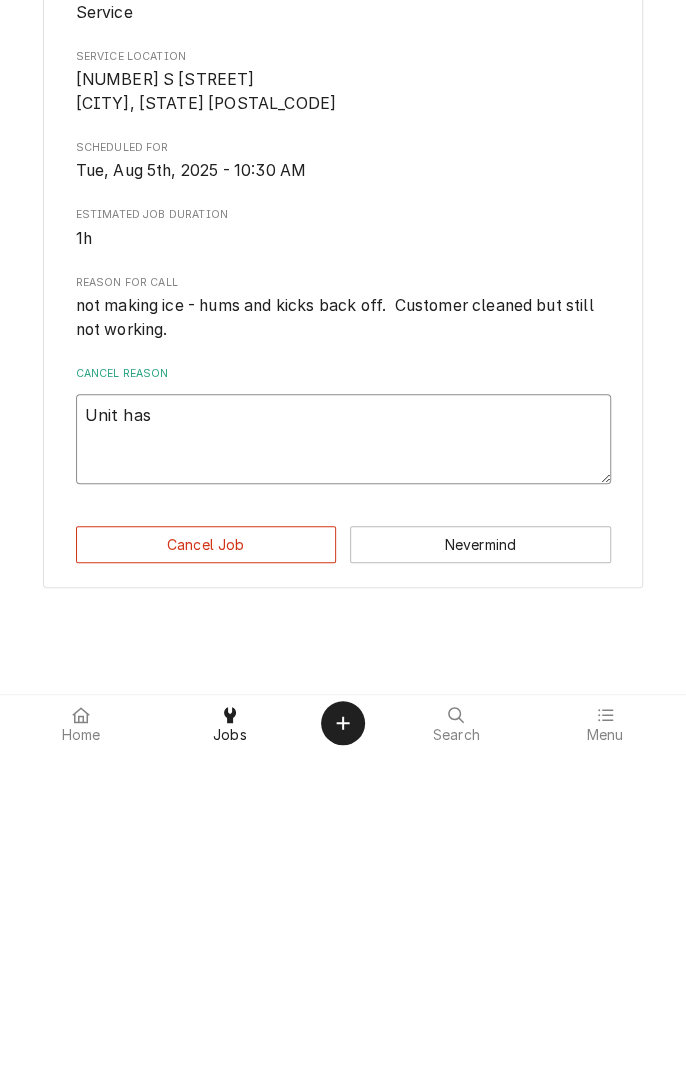 type on "x" 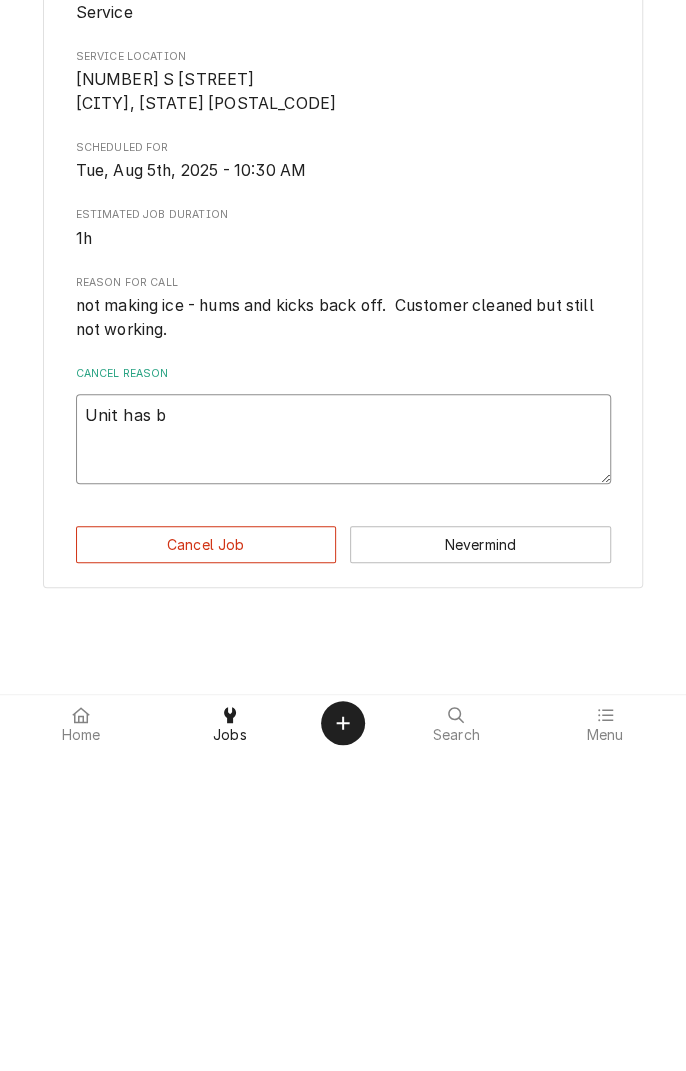 type on "x" 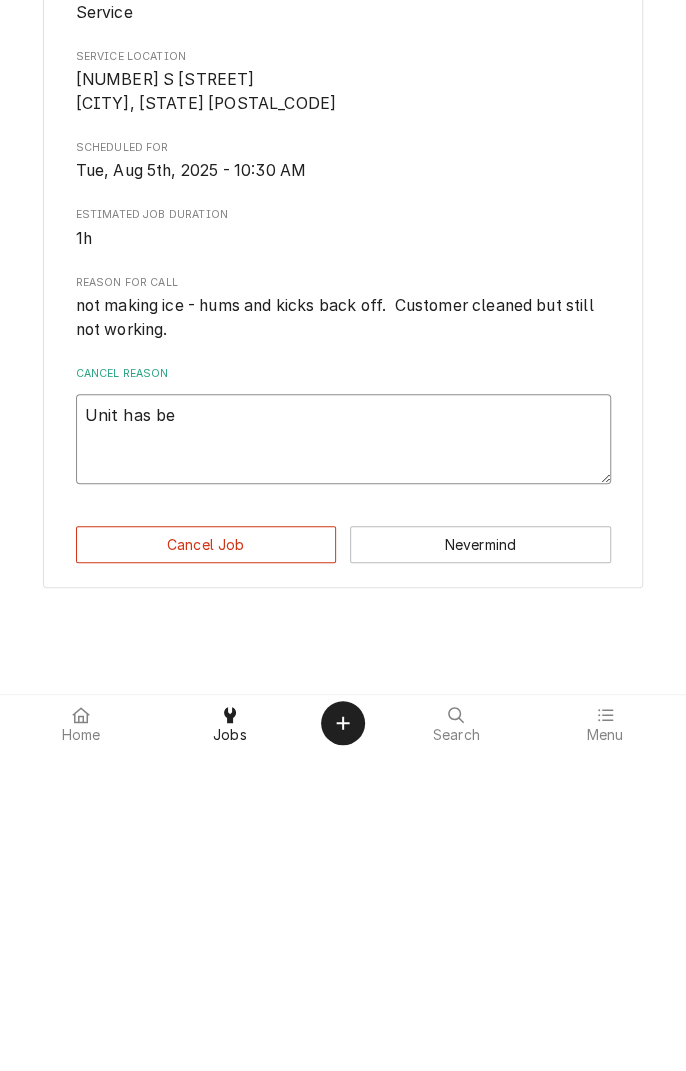type on "x" 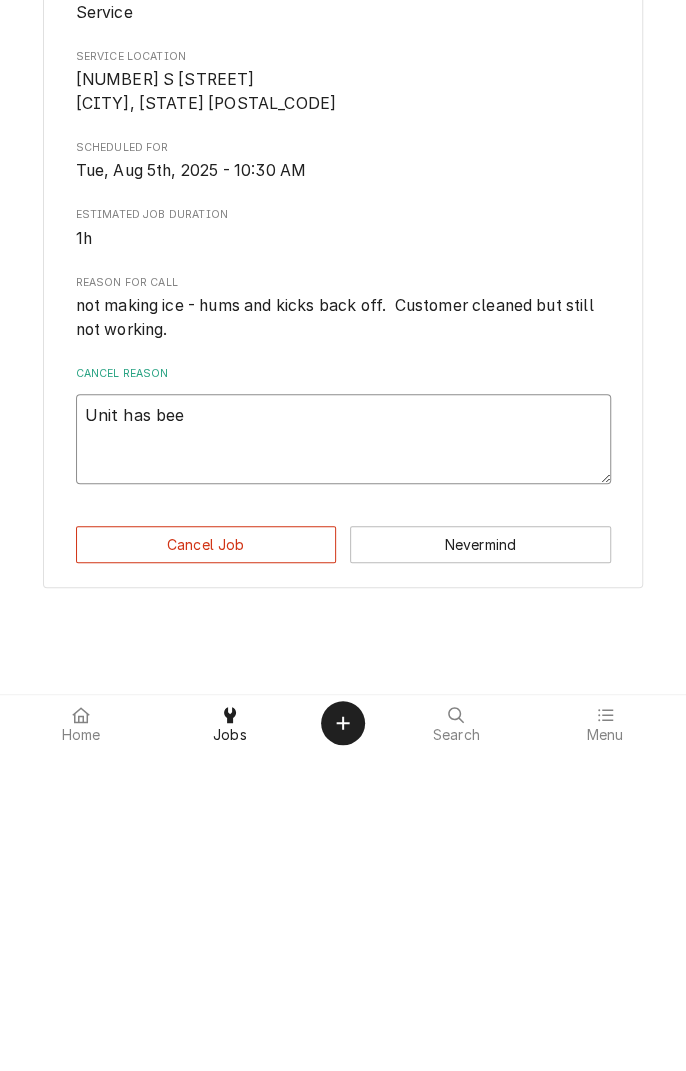 type on "x" 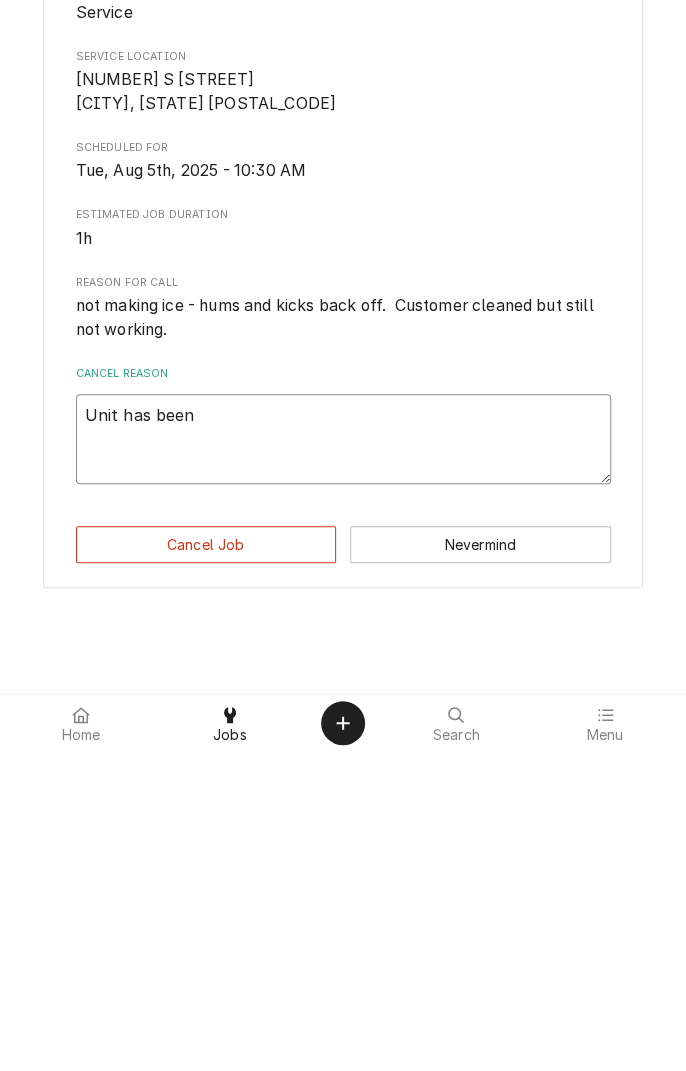 type on "x" 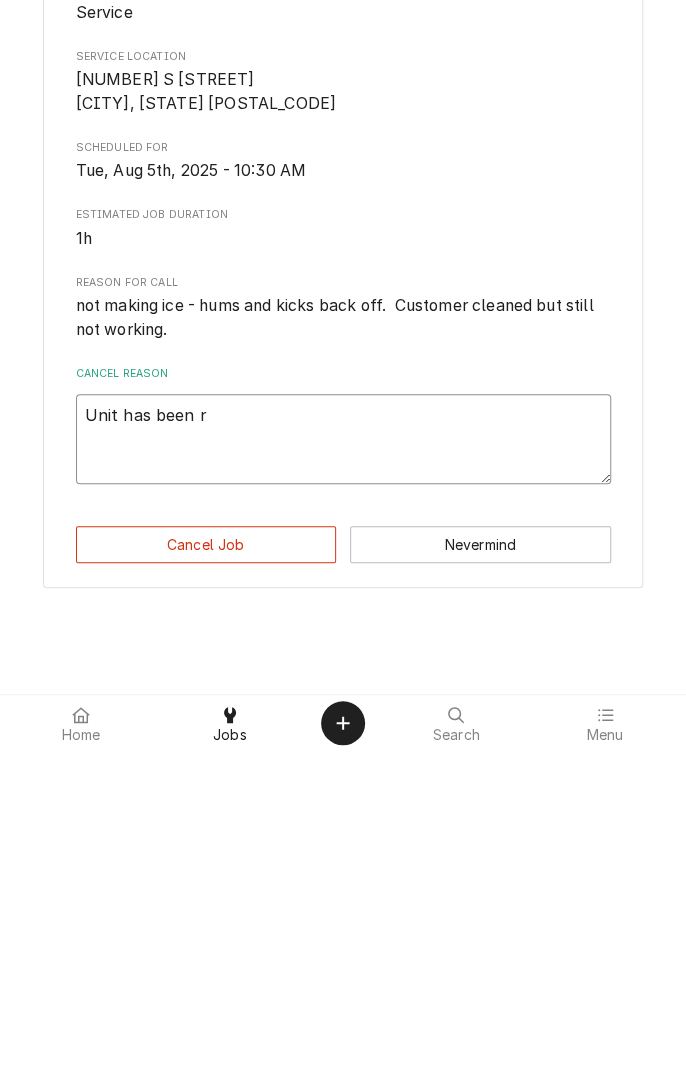 type on "x" 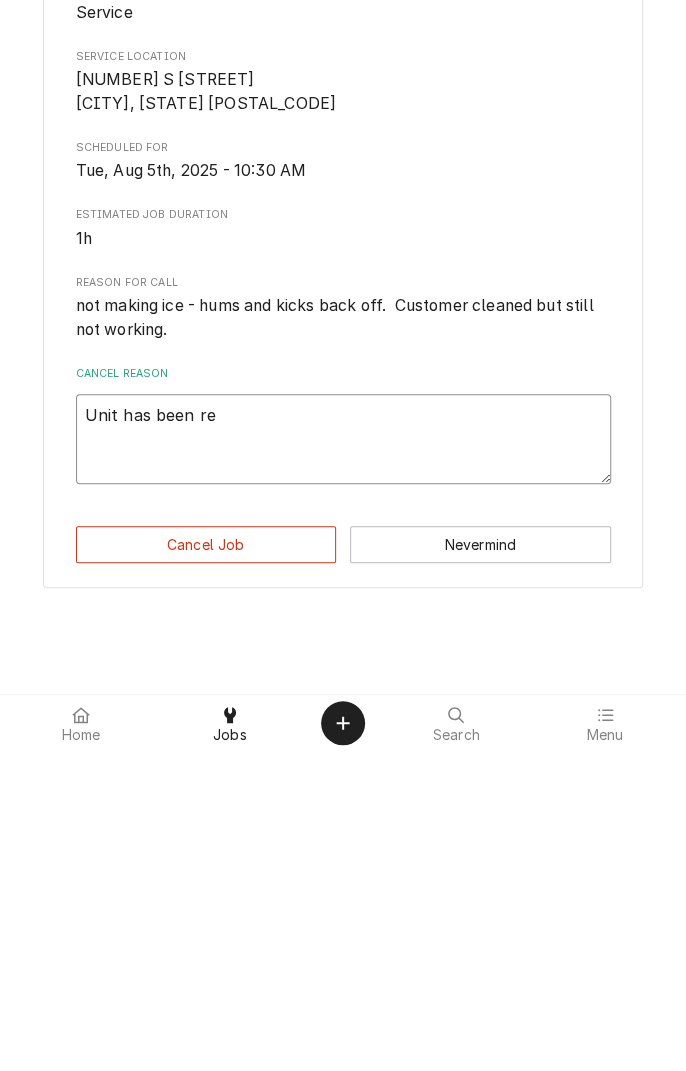 type on "x" 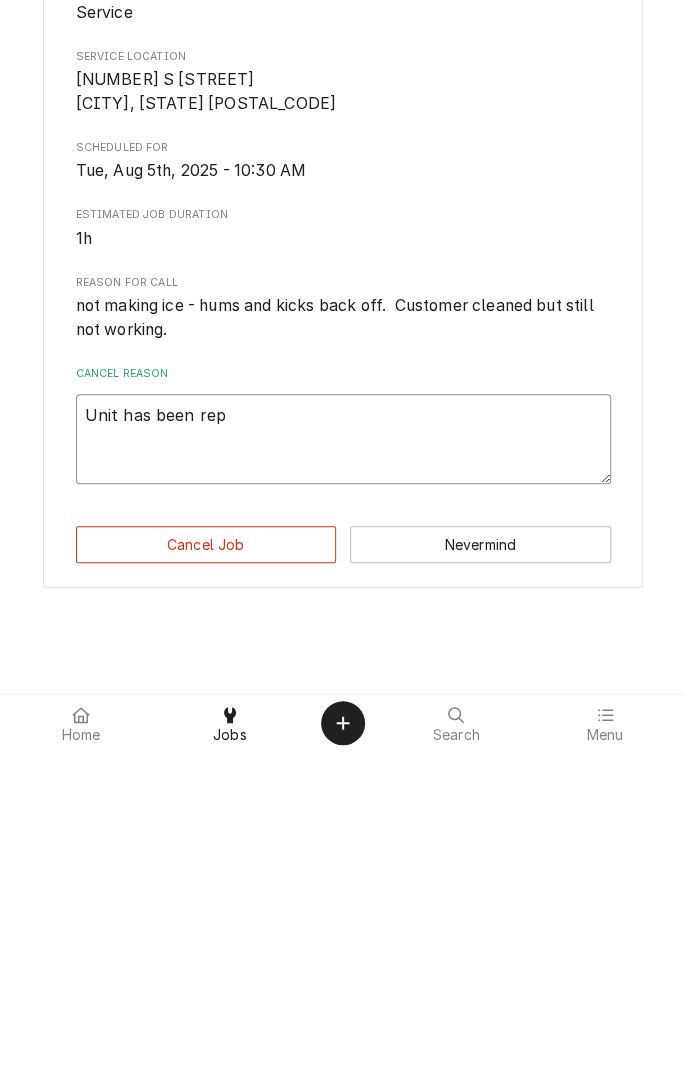 type on "x" 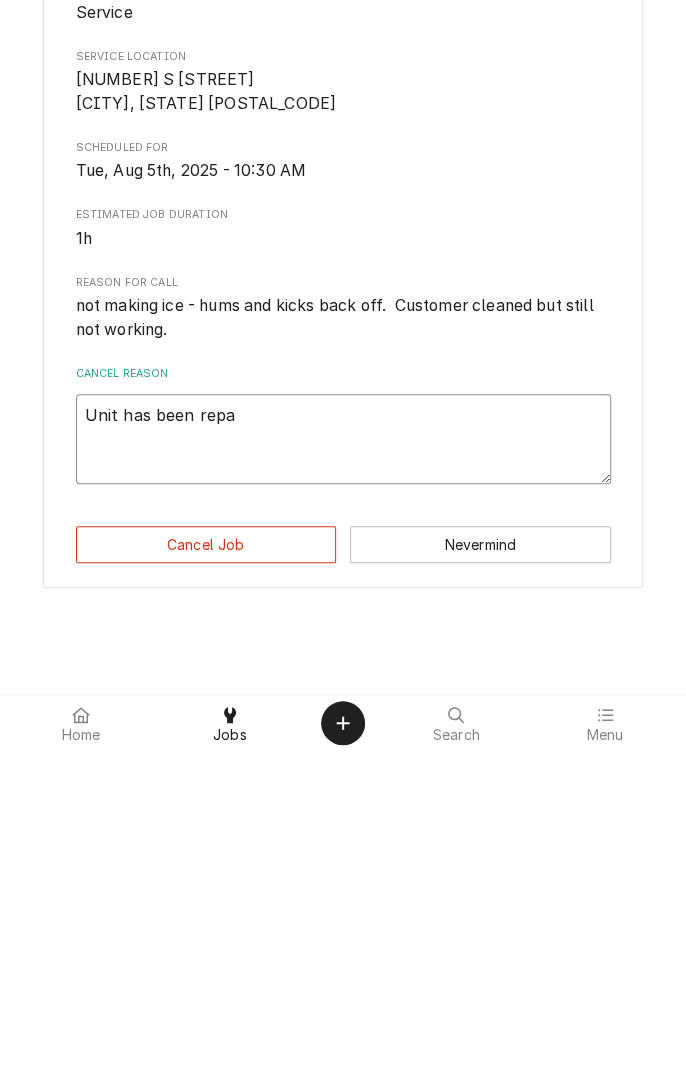 type on "x" 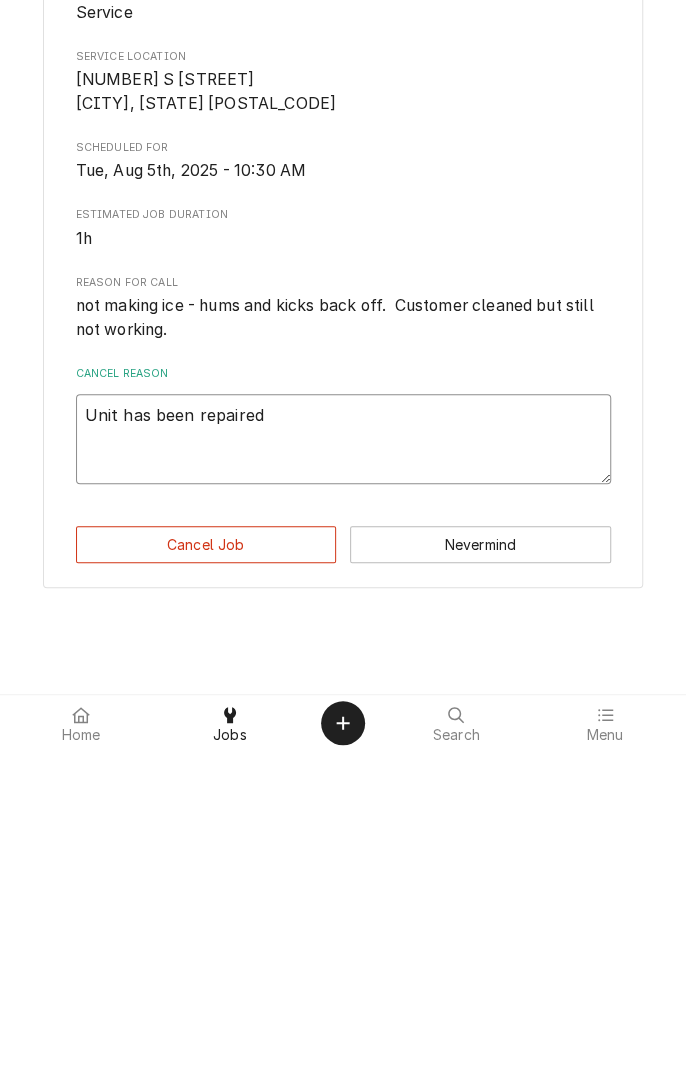 type on "x" 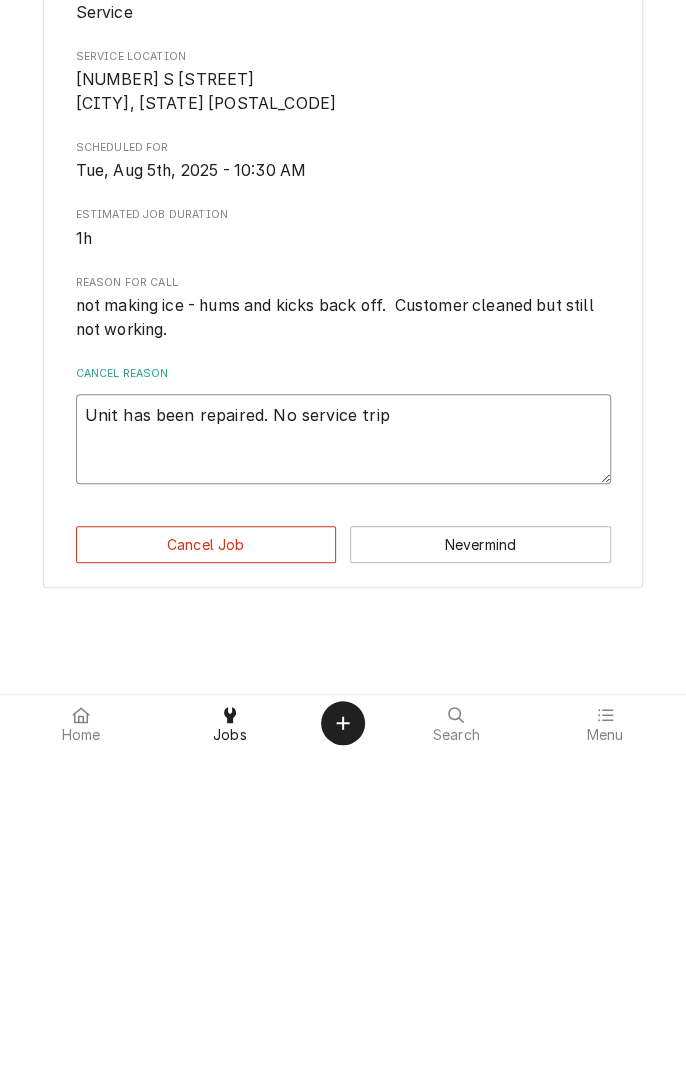 type on "x" 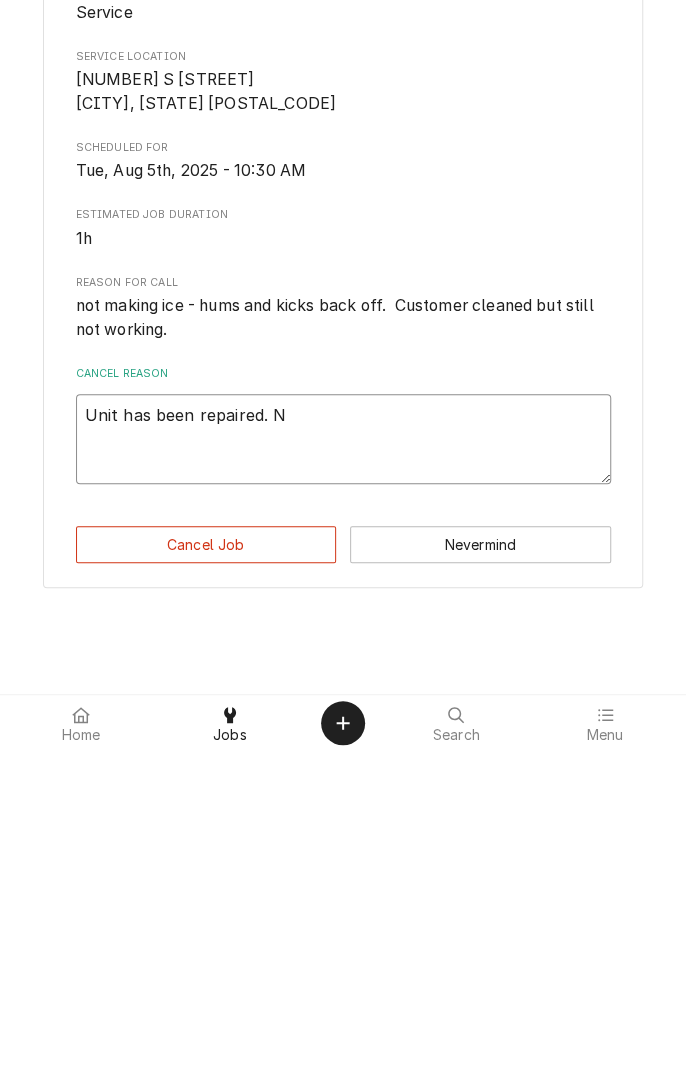 type on "x" 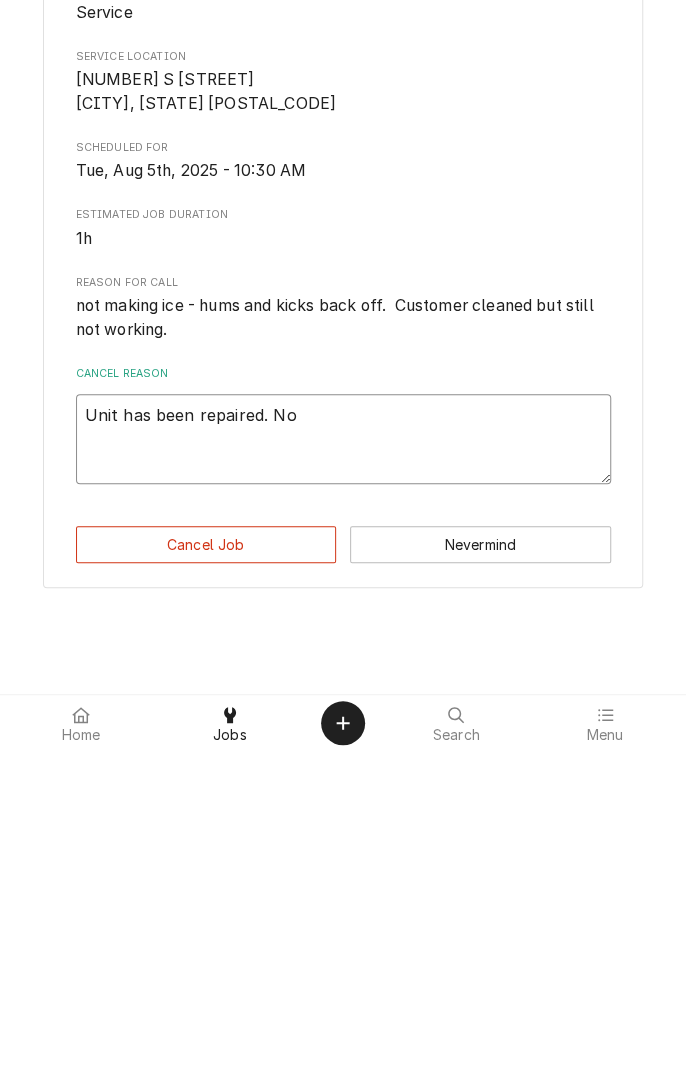 type on "x" 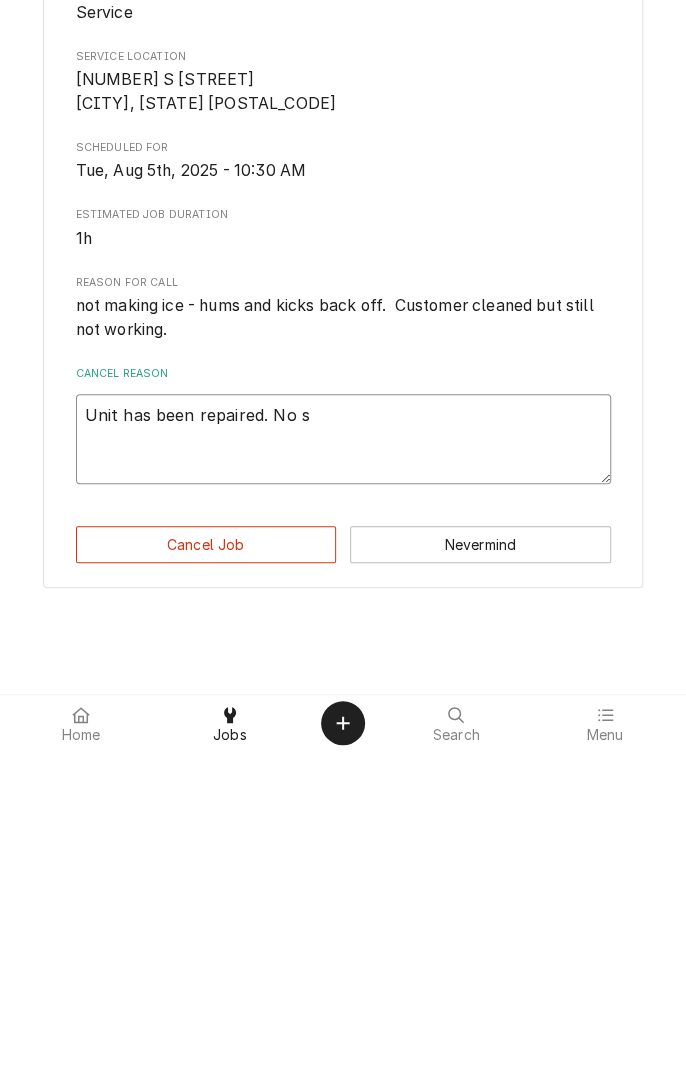 type on "x" 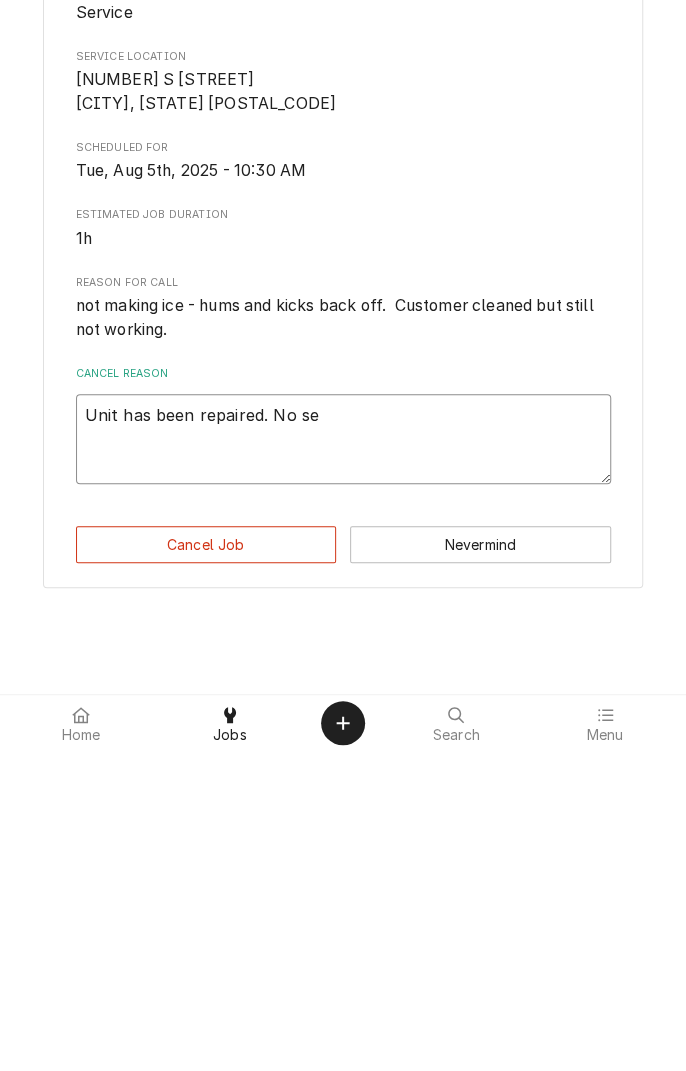 type on "x" 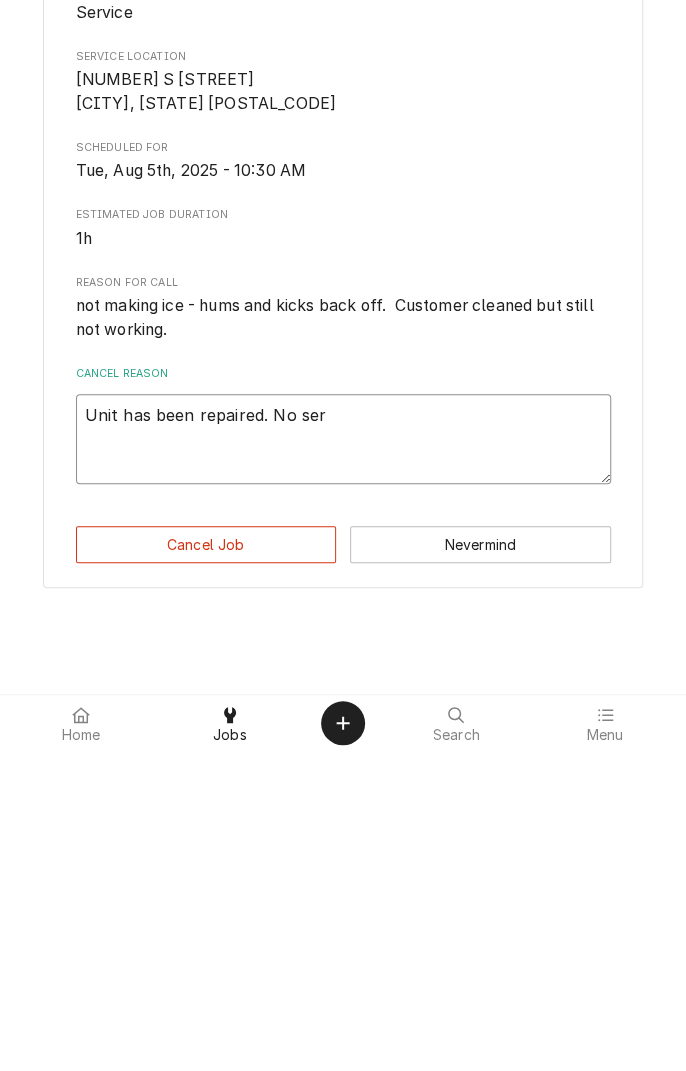 type on "x" 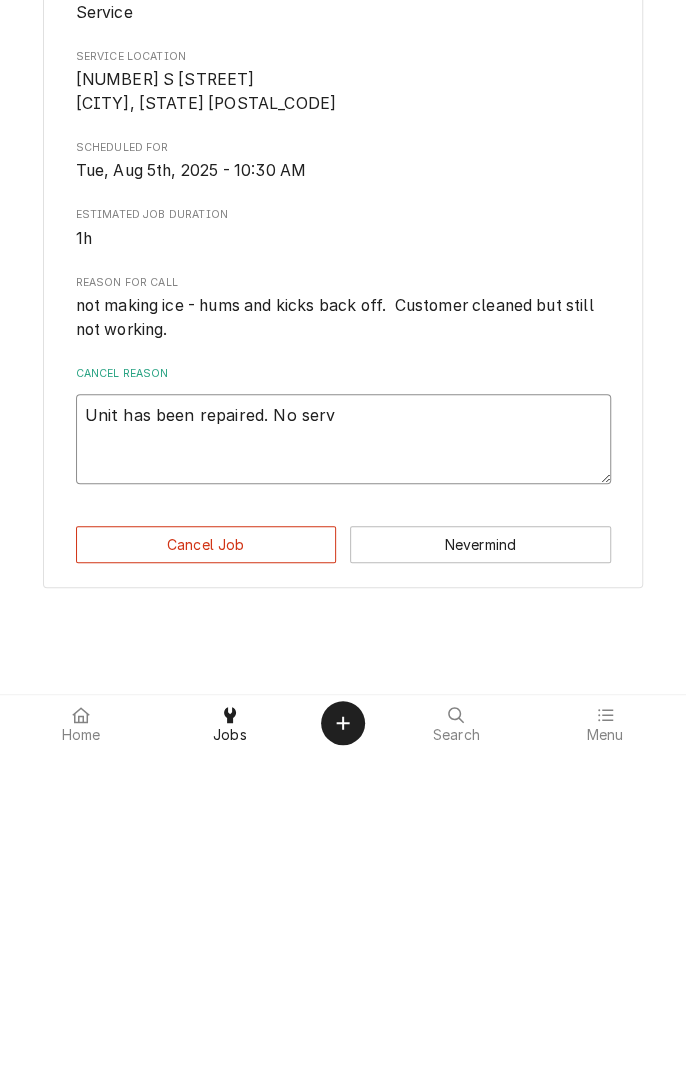 type on "x" 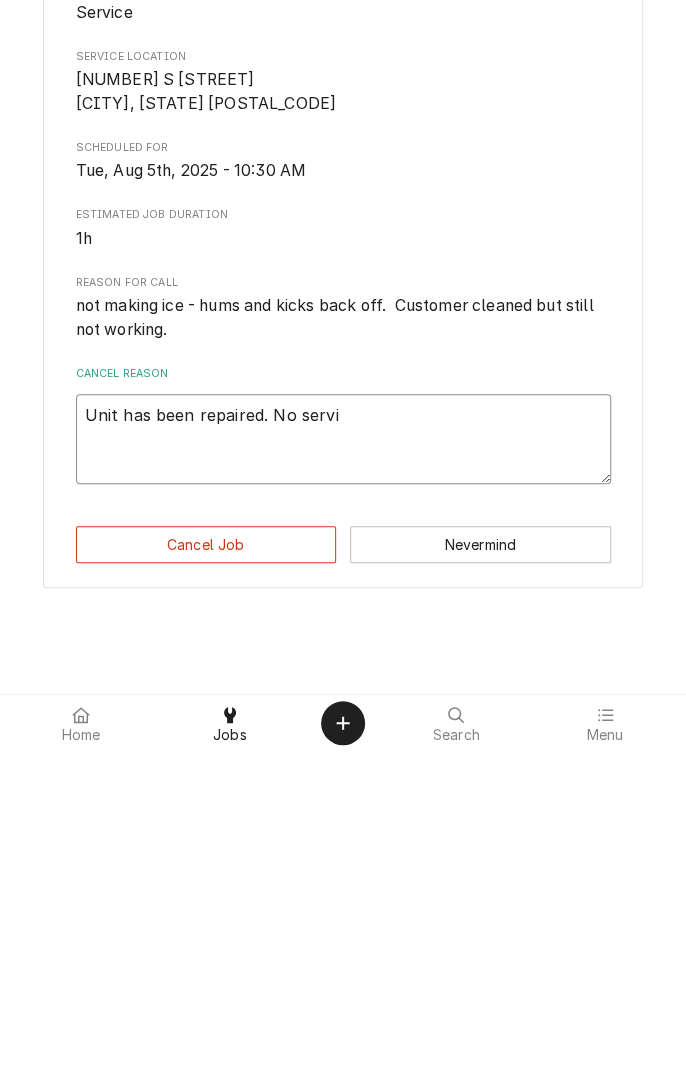 type on "x" 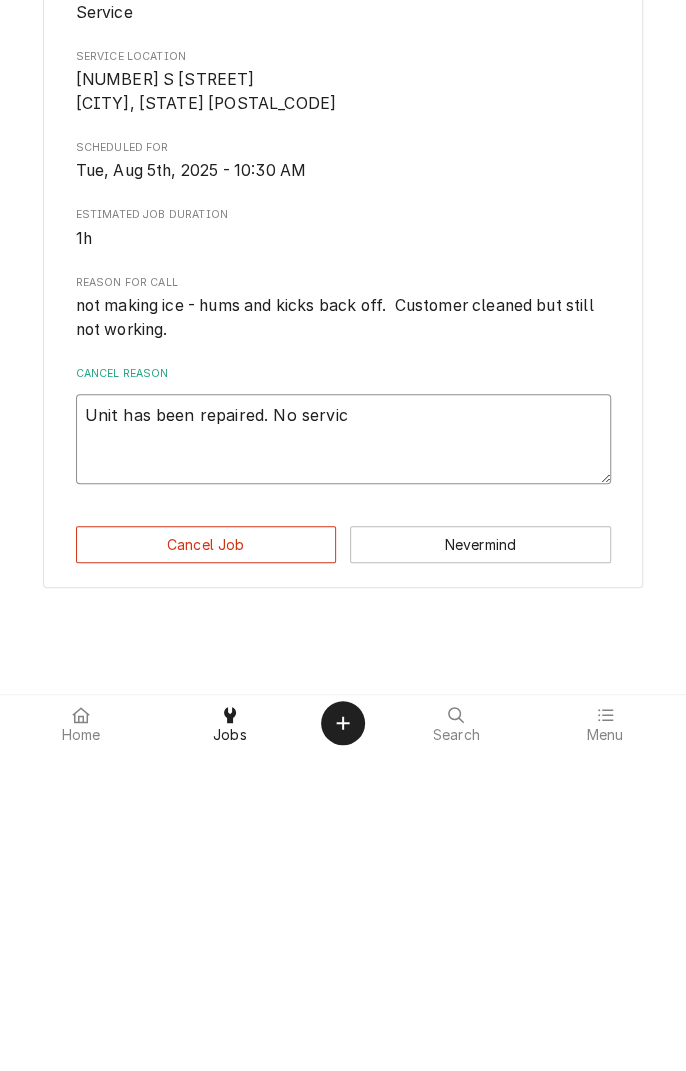 type on "x" 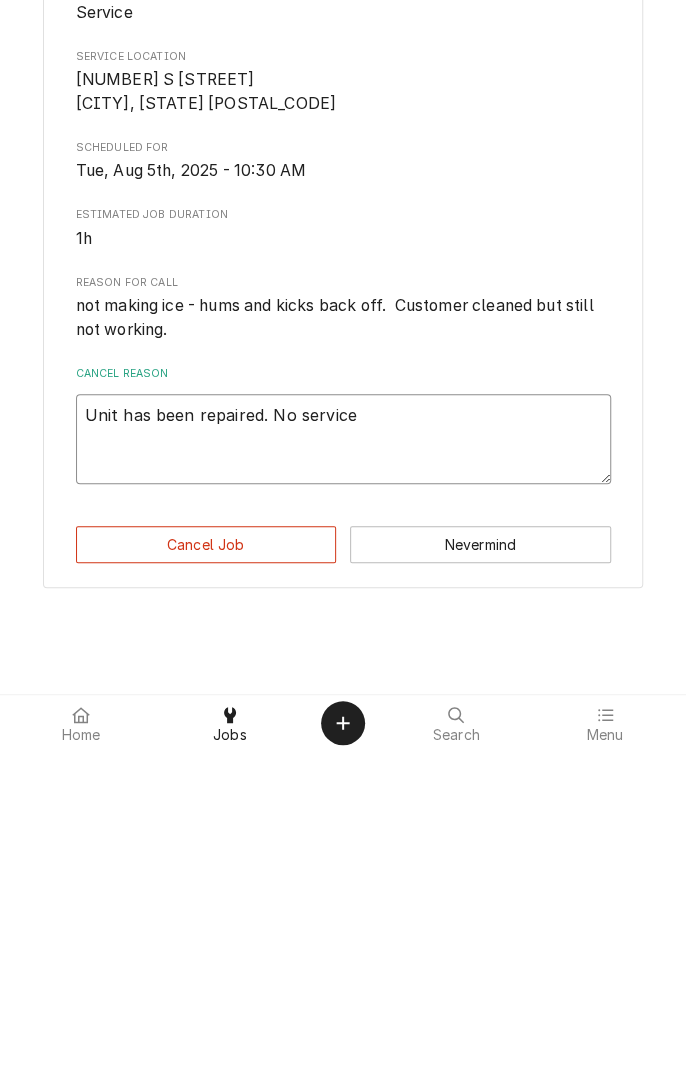 type on "x" 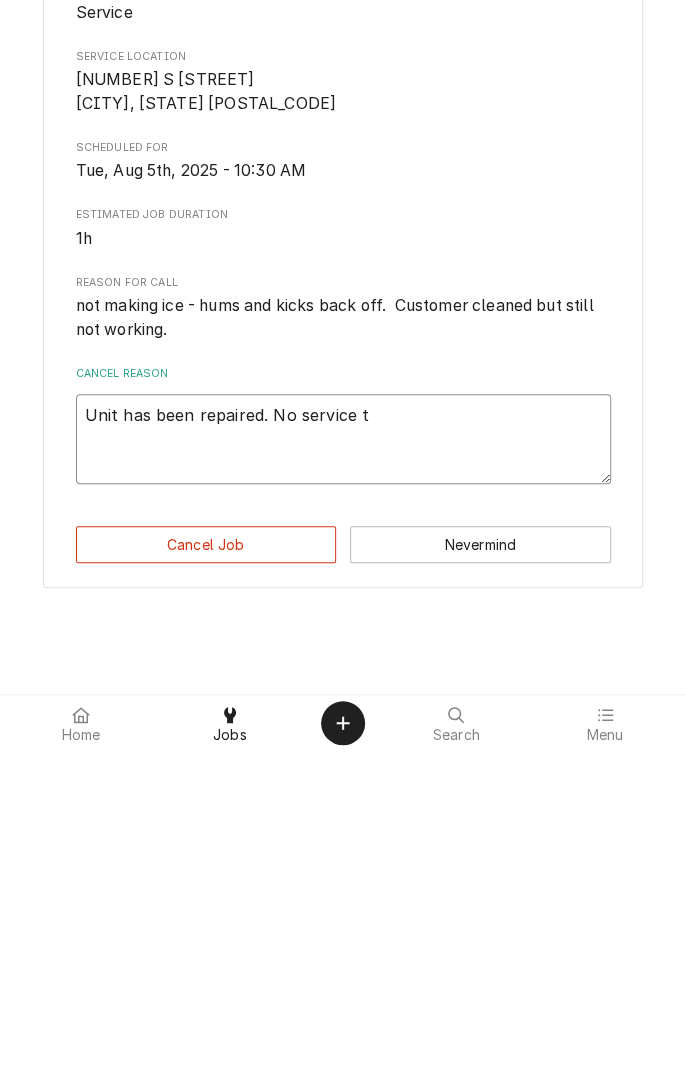 type on "x" 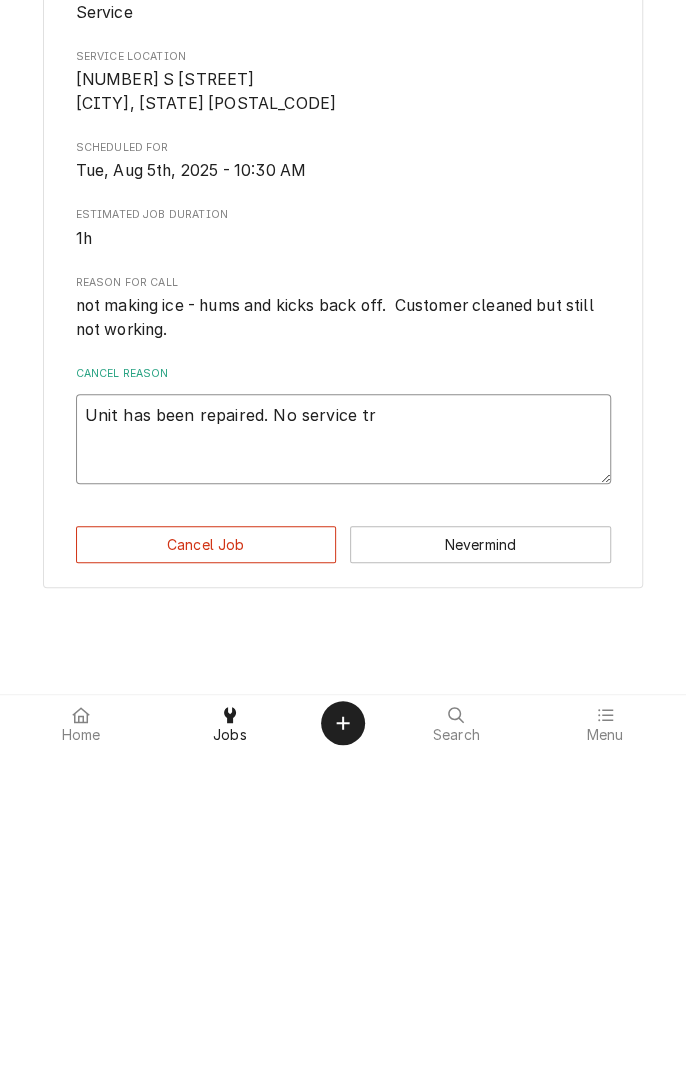 type on "x" 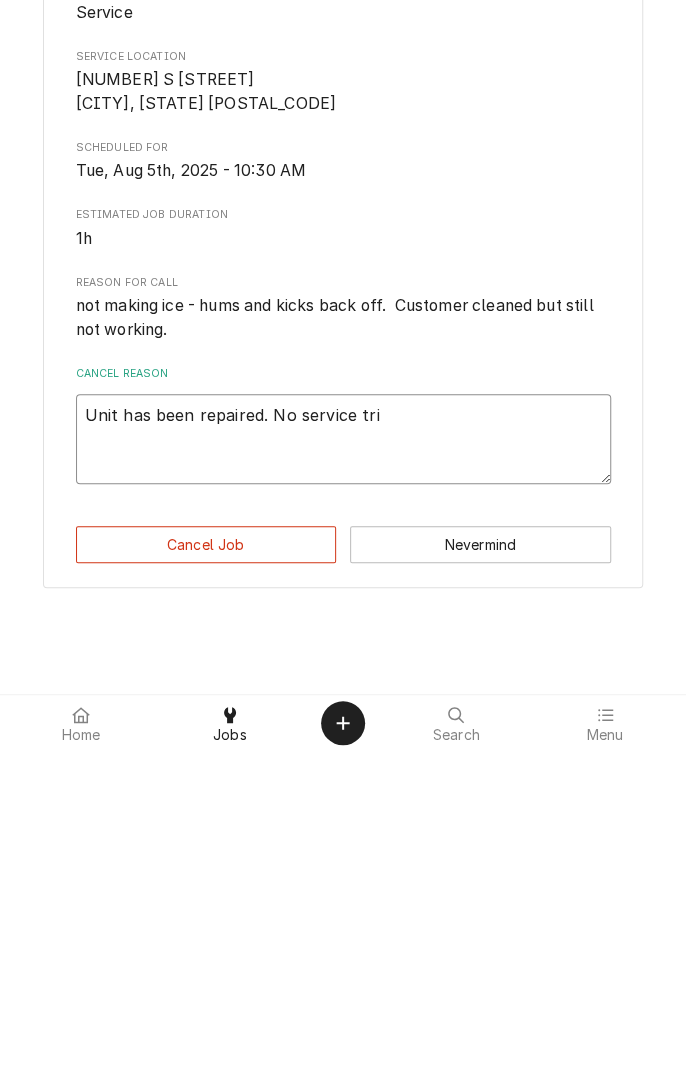 type on "x" 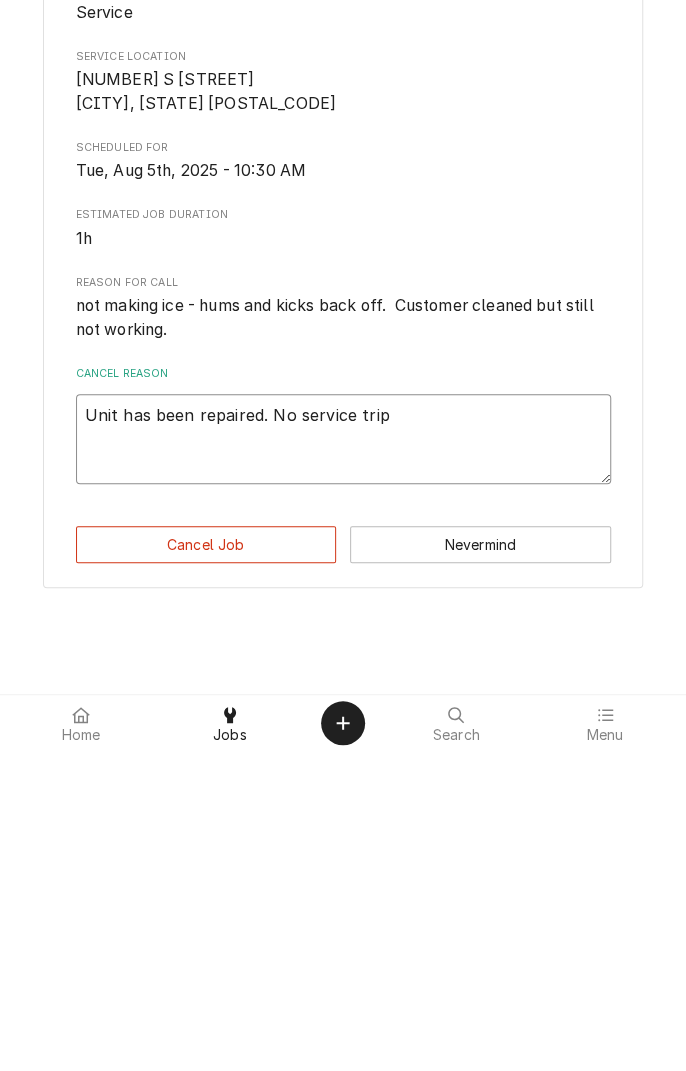 type on "x" 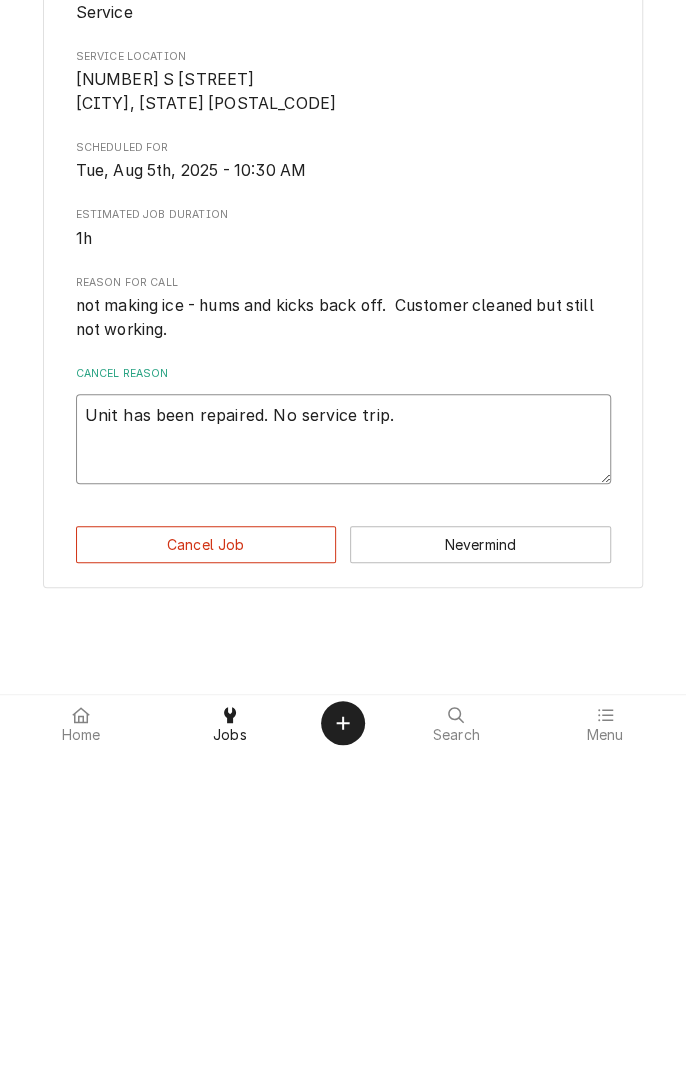 type on "x" 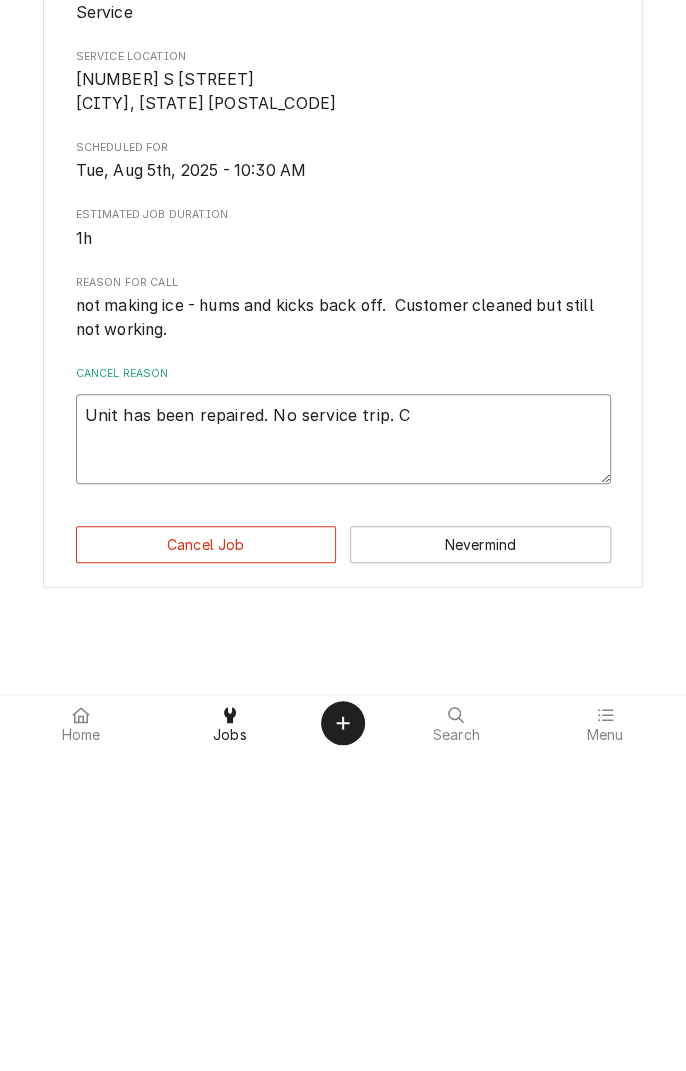 type on "x" 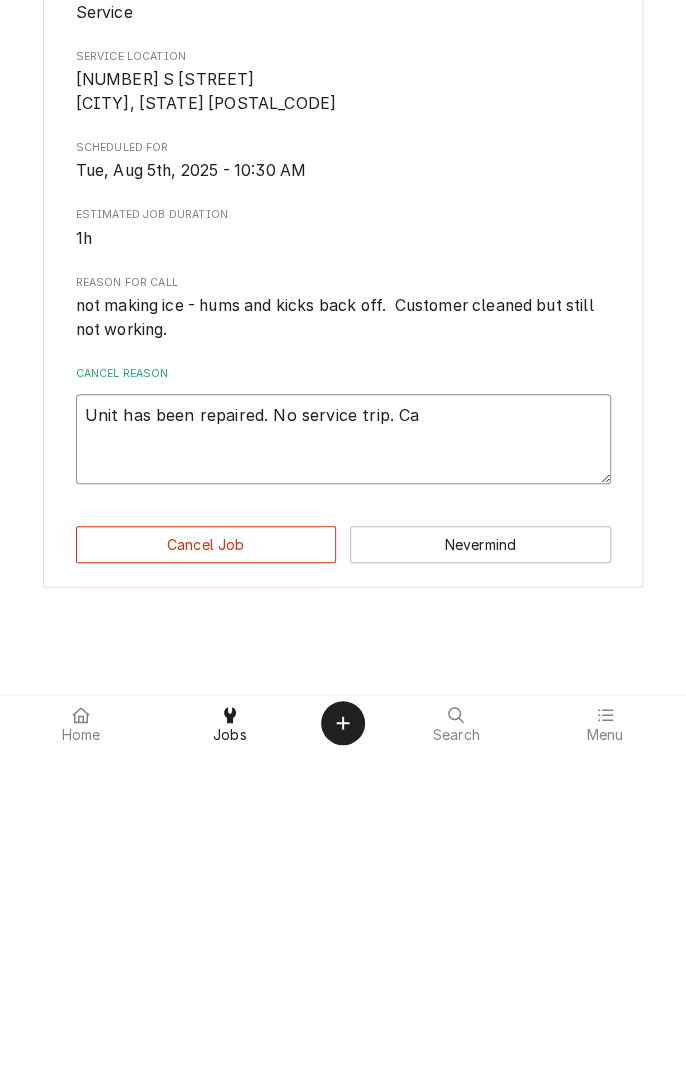 type on "x" 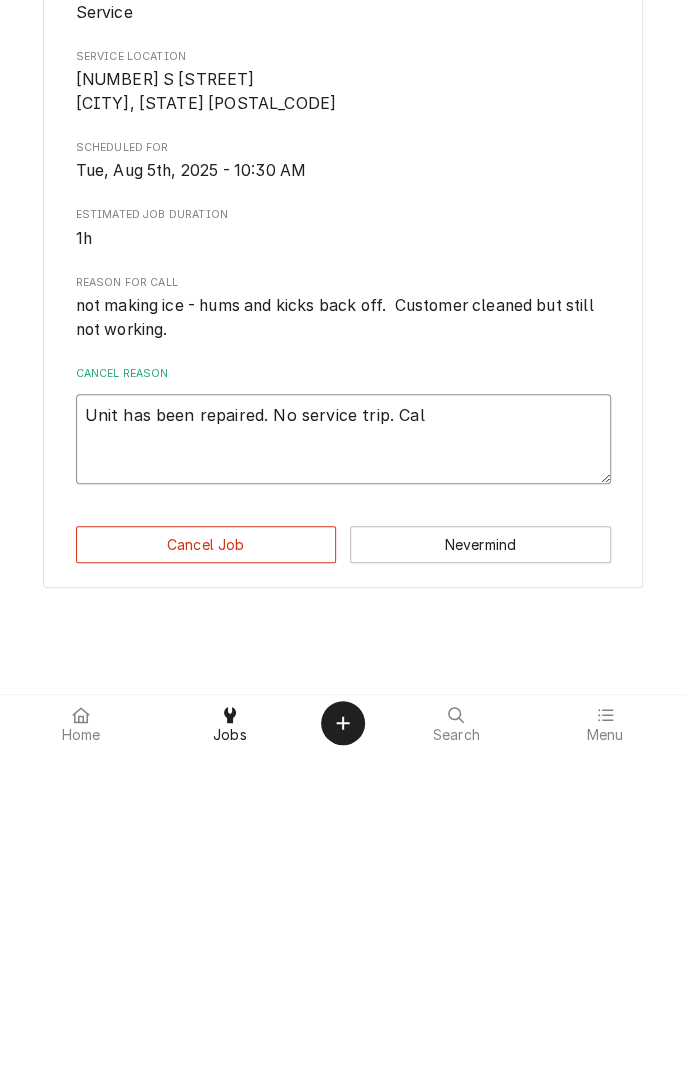 type on "x" 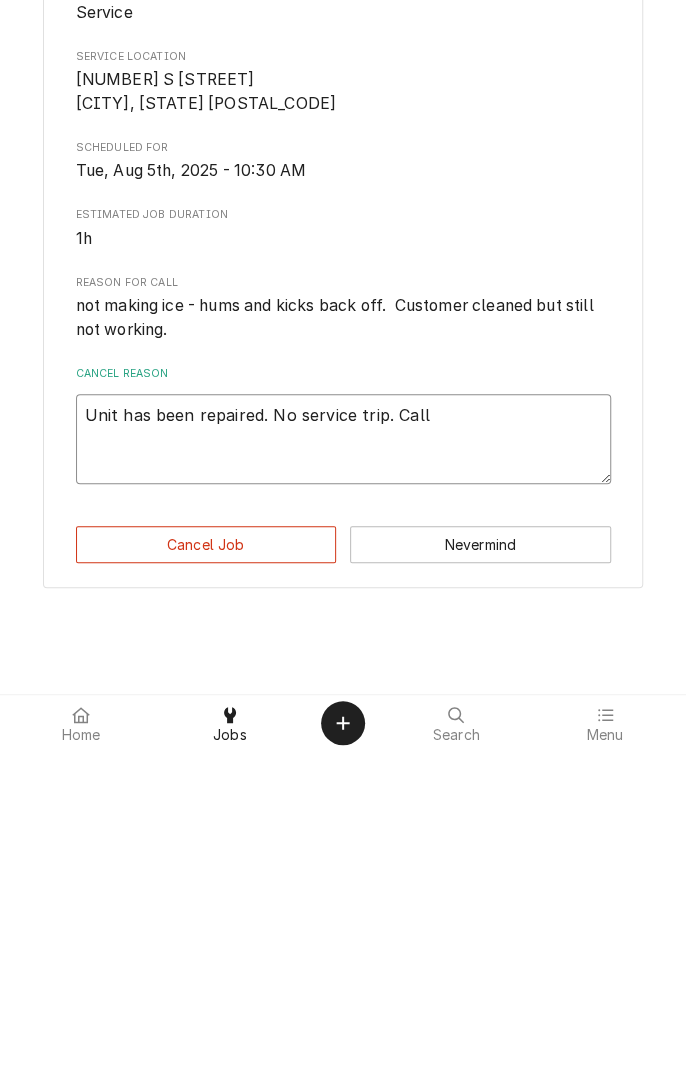 type on "x" 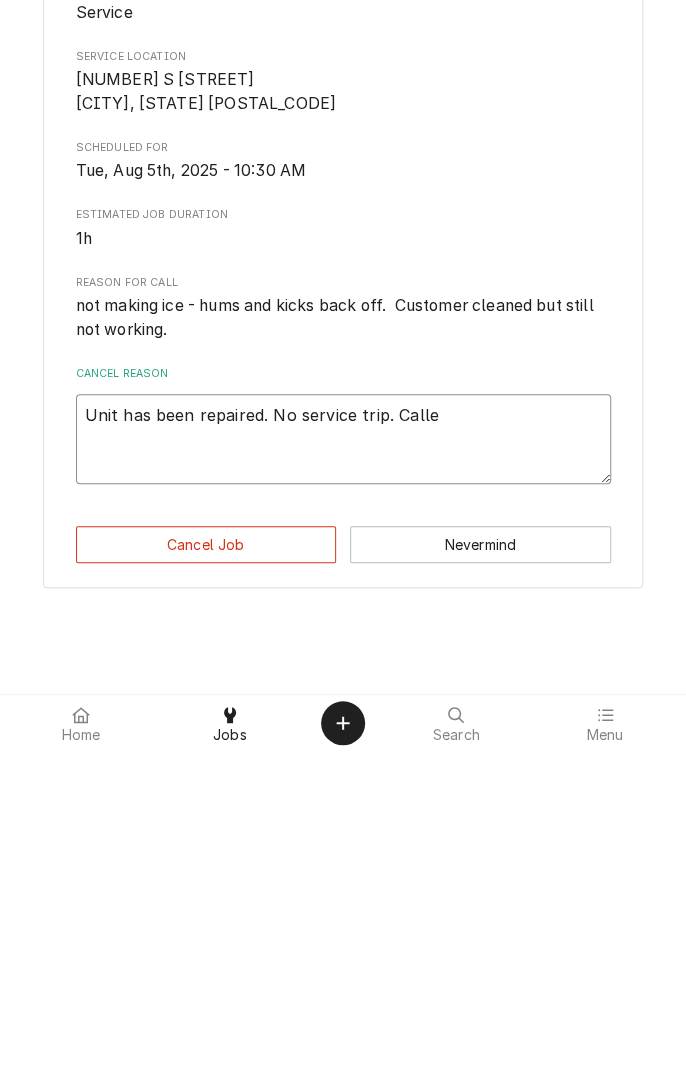 type on "x" 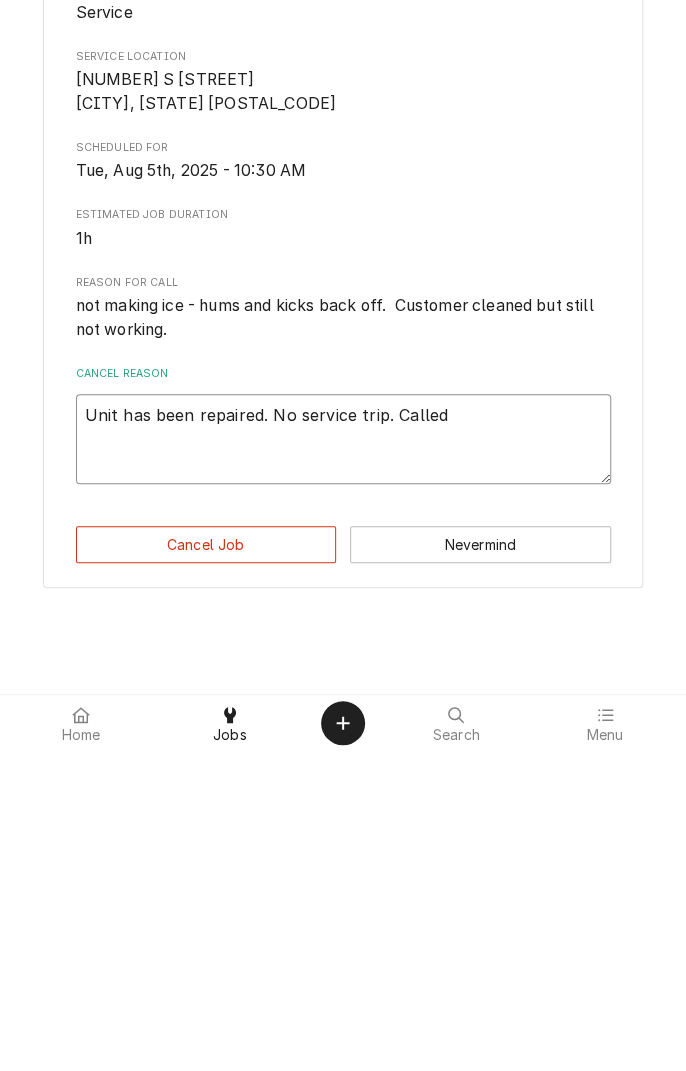 type on "x" 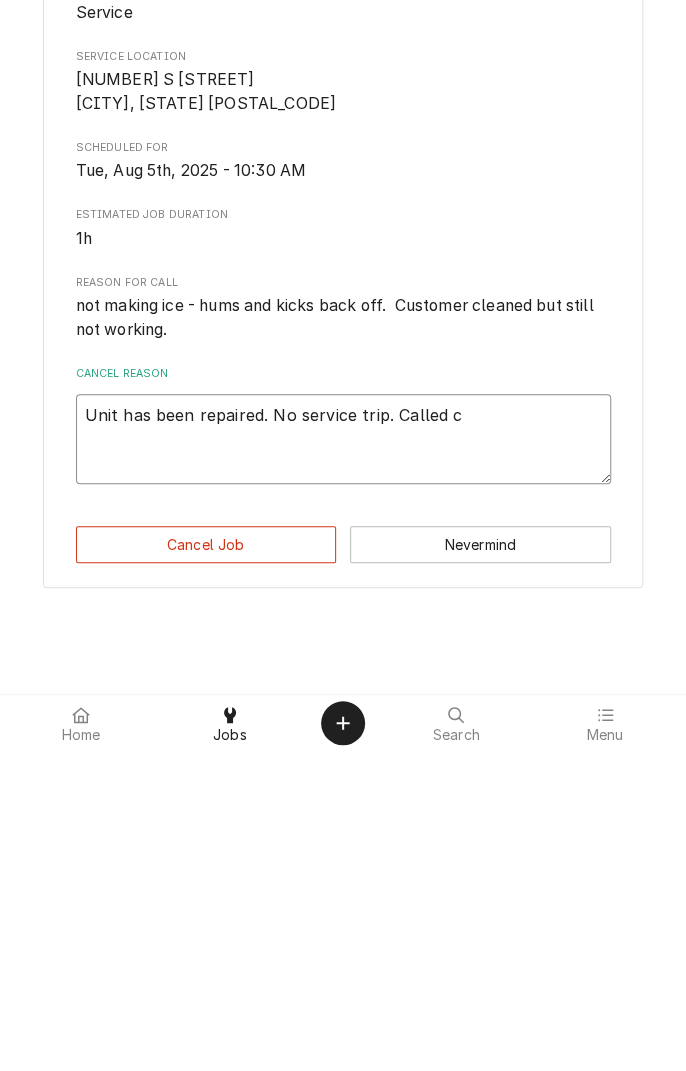 type on "x" 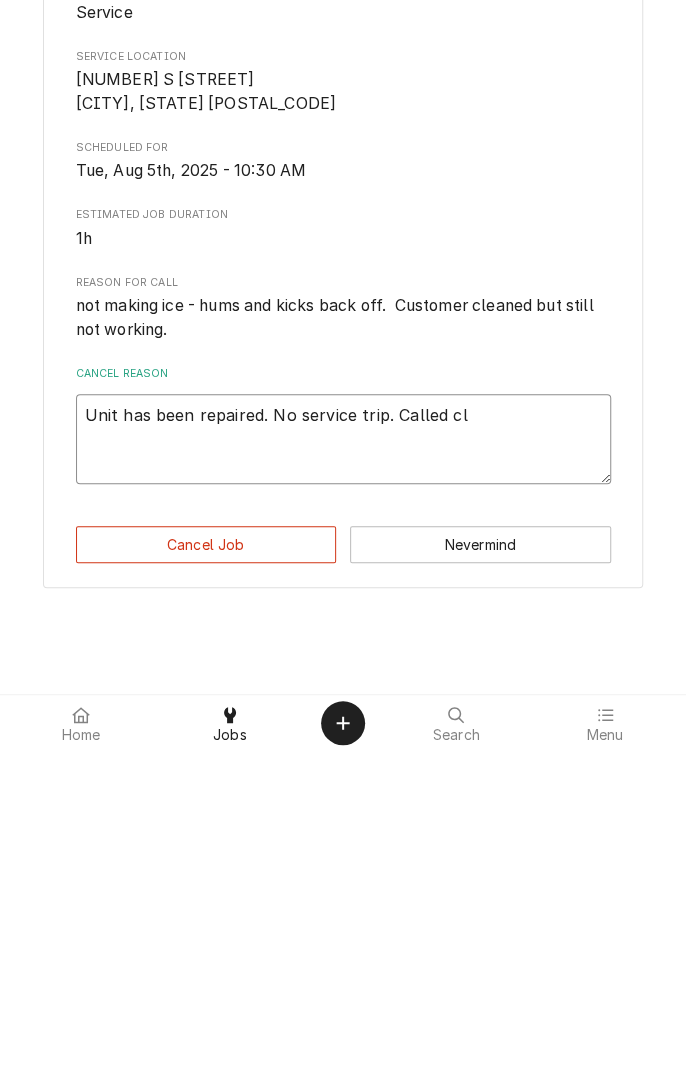 type on "x" 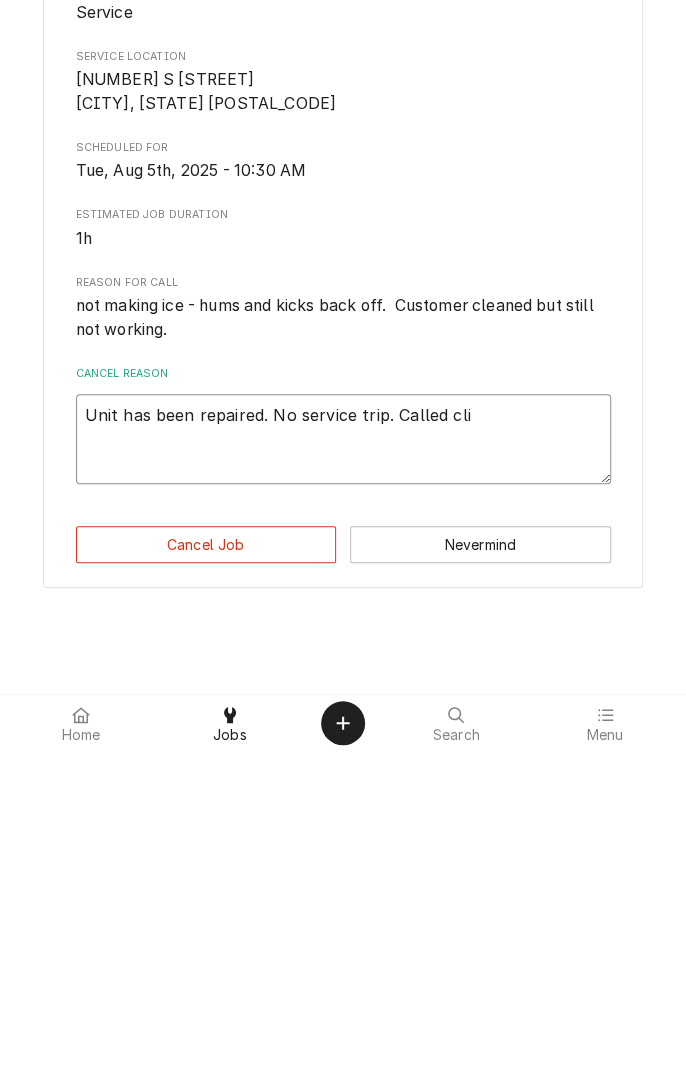 type on "x" 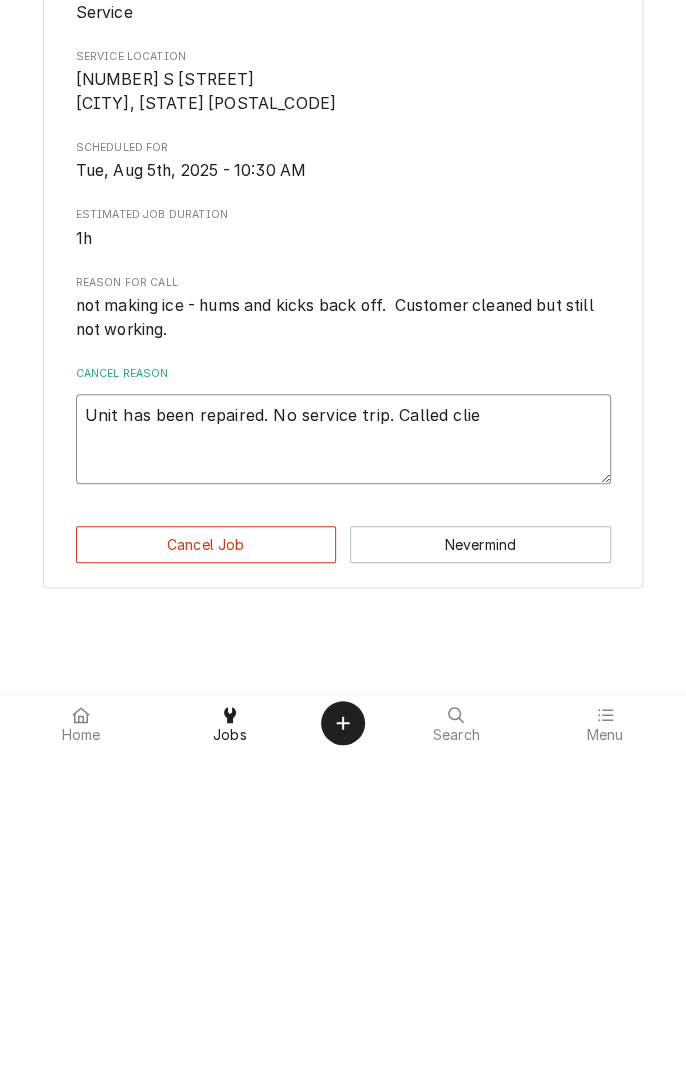 type on "x" 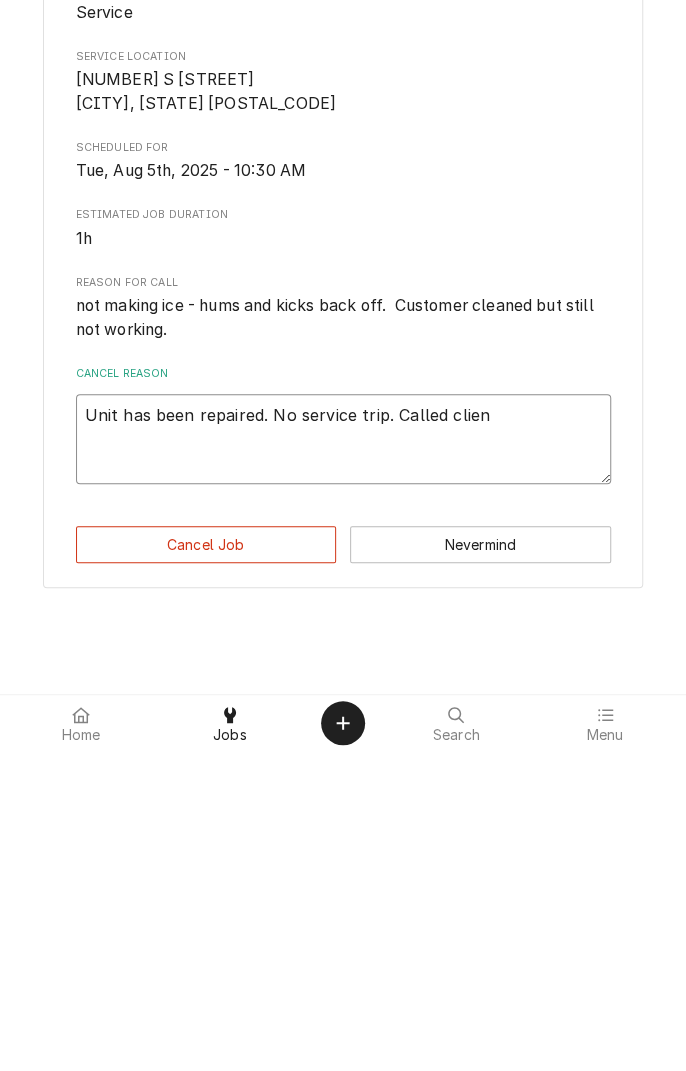 type on "x" 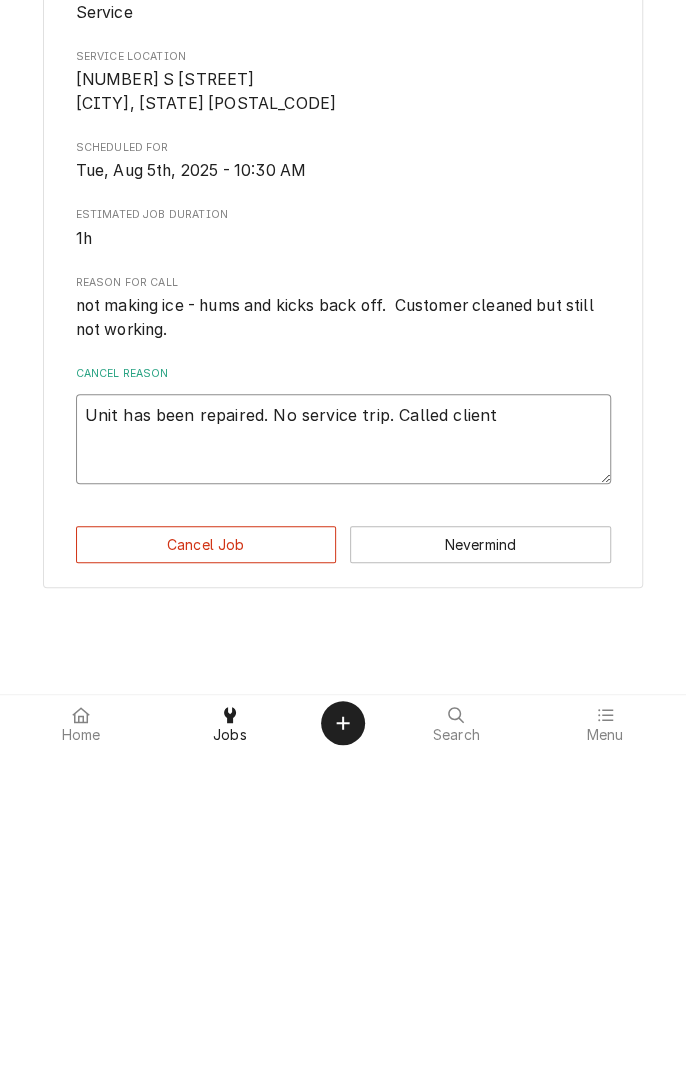 type on "x" 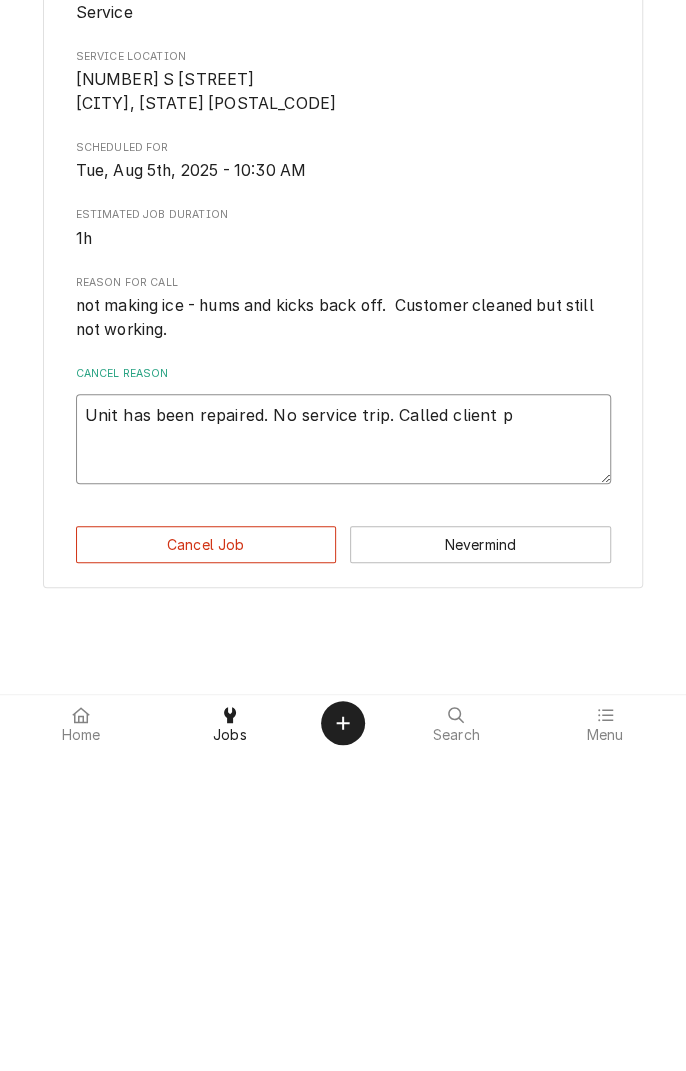type on "x" 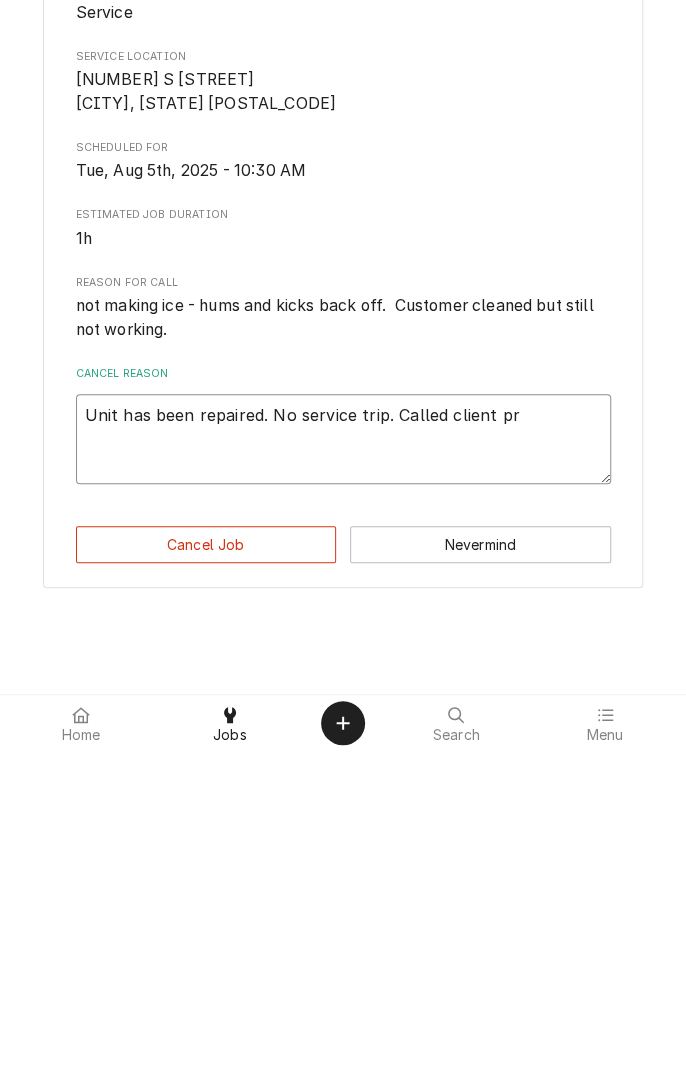 type on "x" 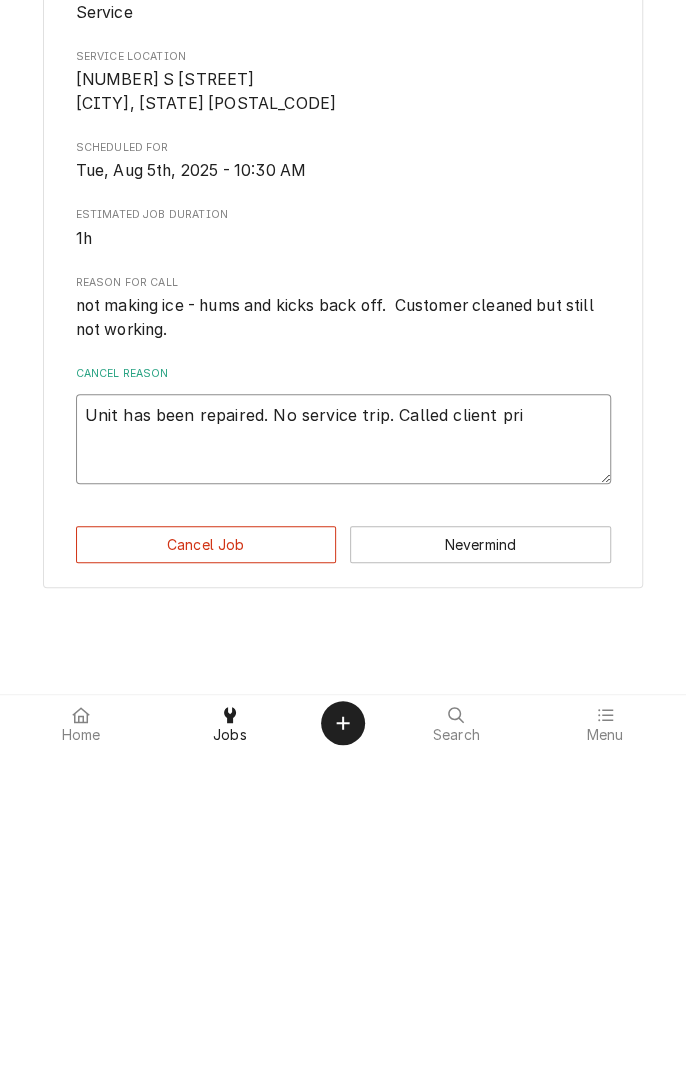 type on "x" 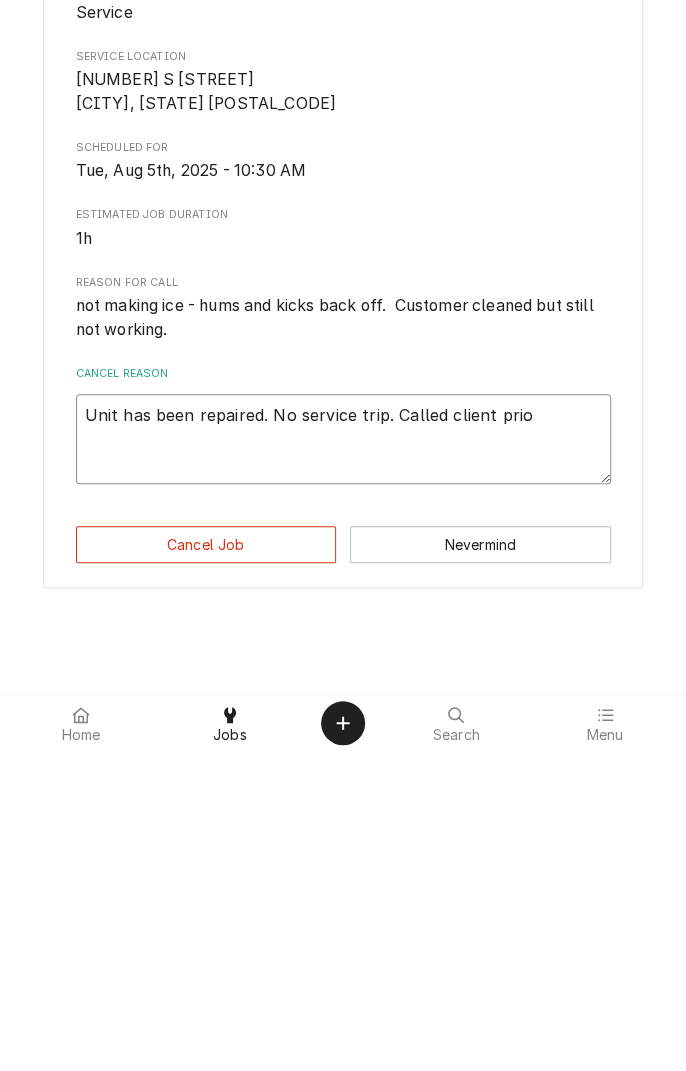 type on "x" 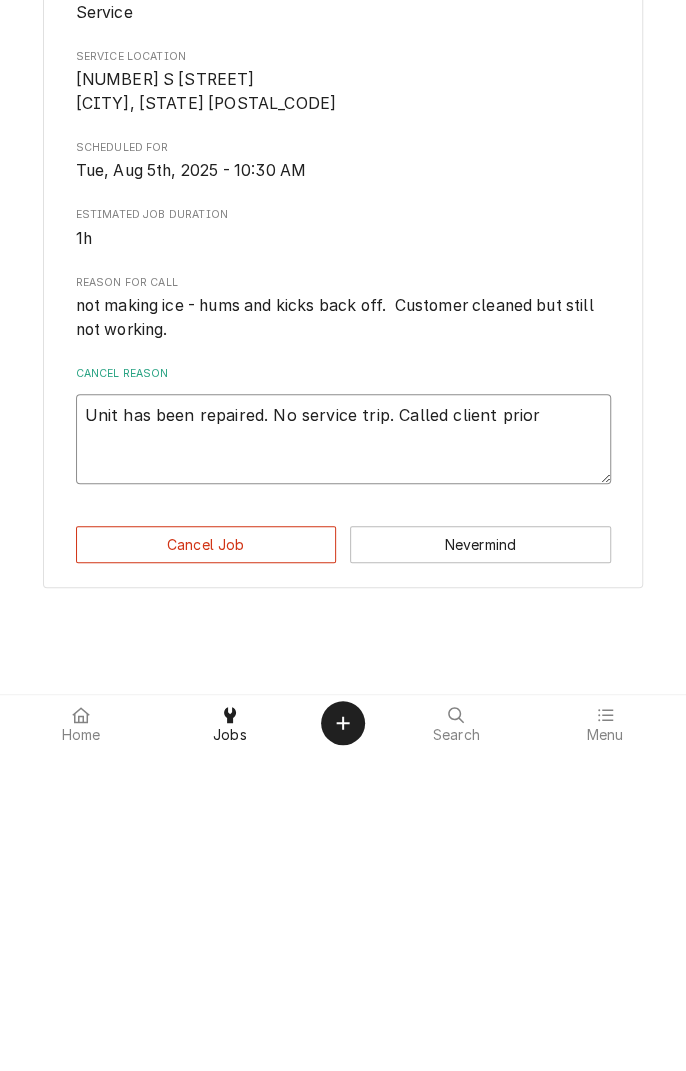 type on "x" 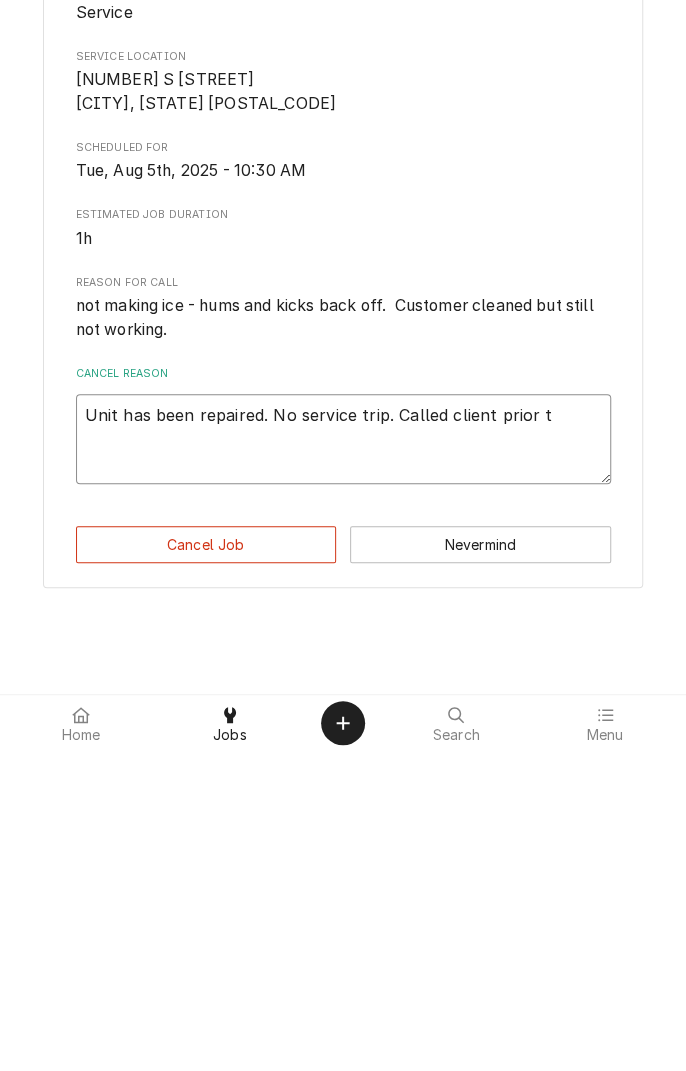 type on "x" 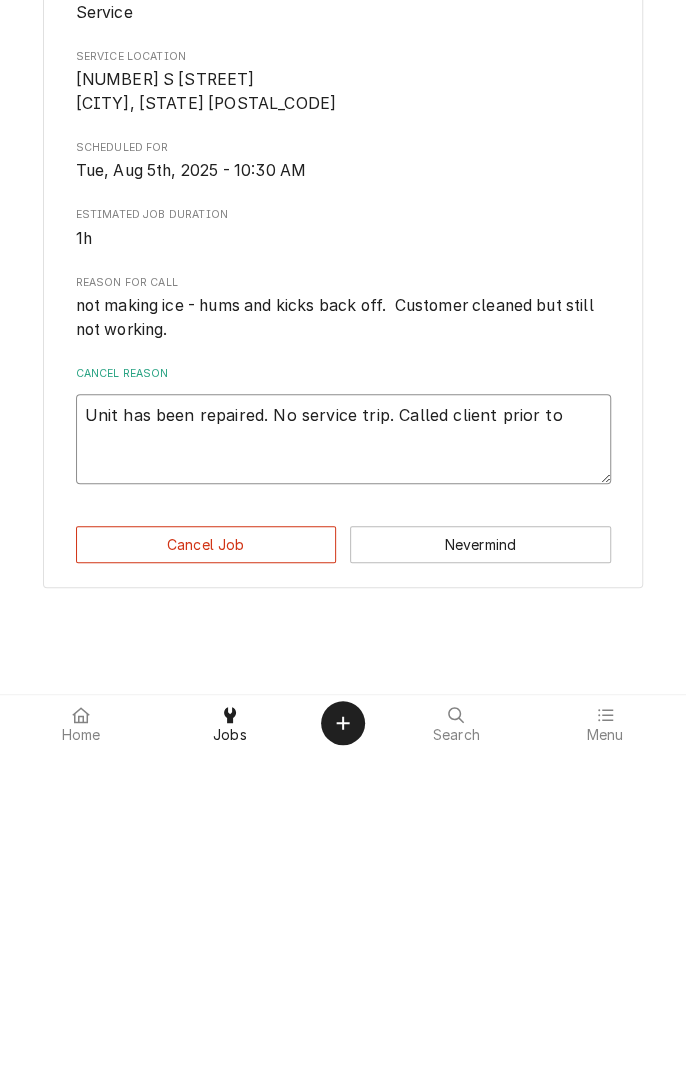 type on "x" 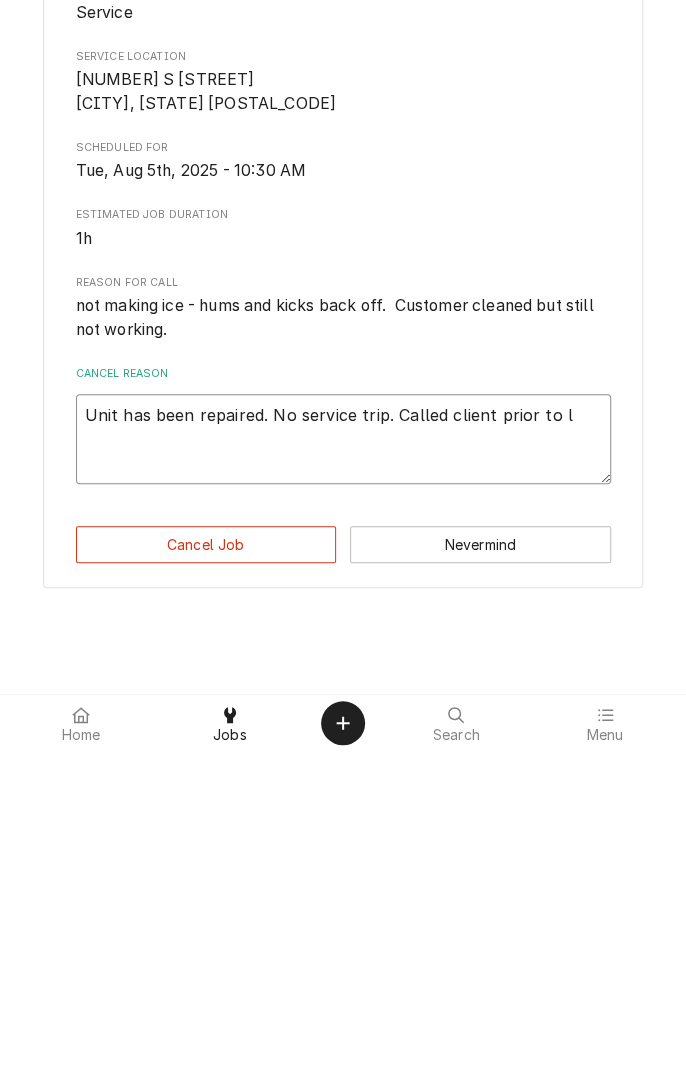 type on "x" 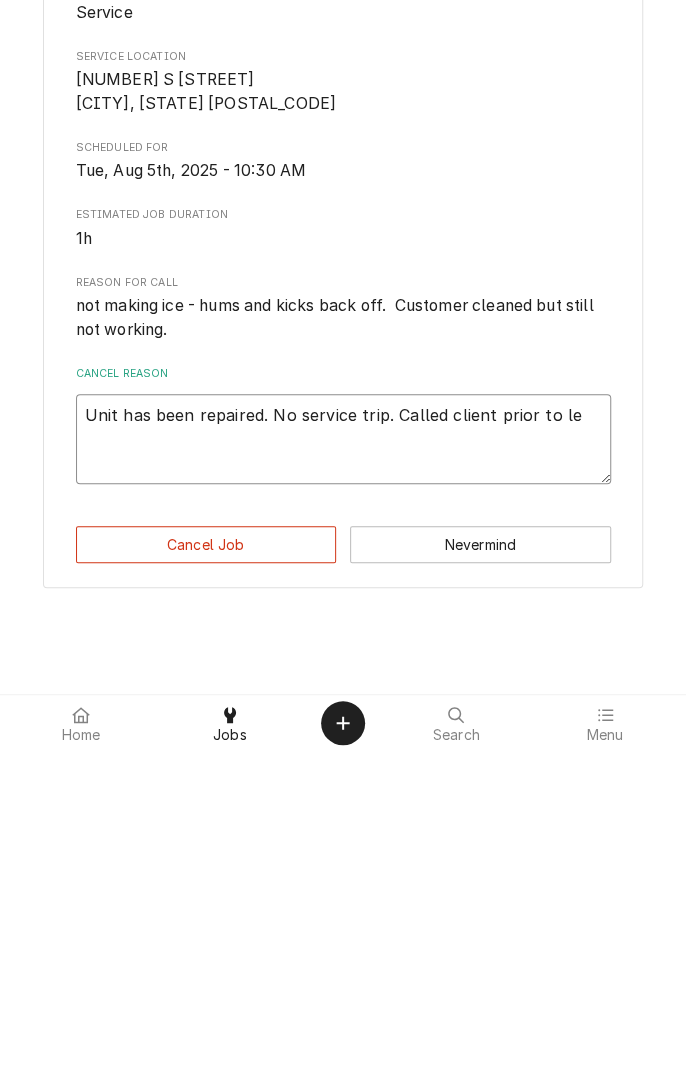type on "x" 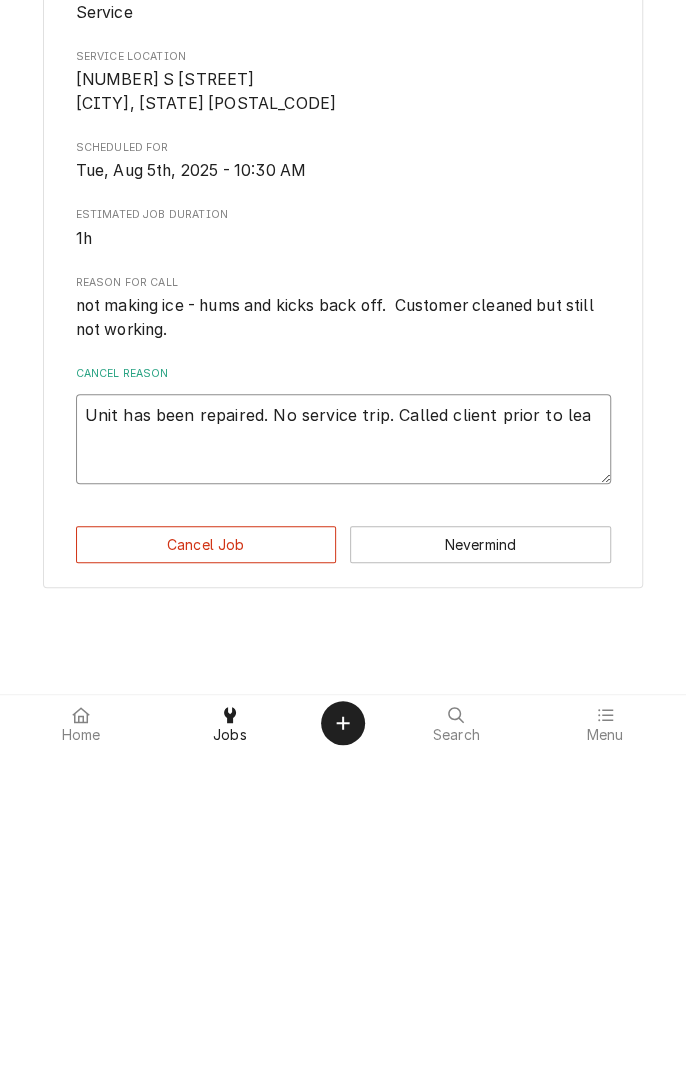 type on "x" 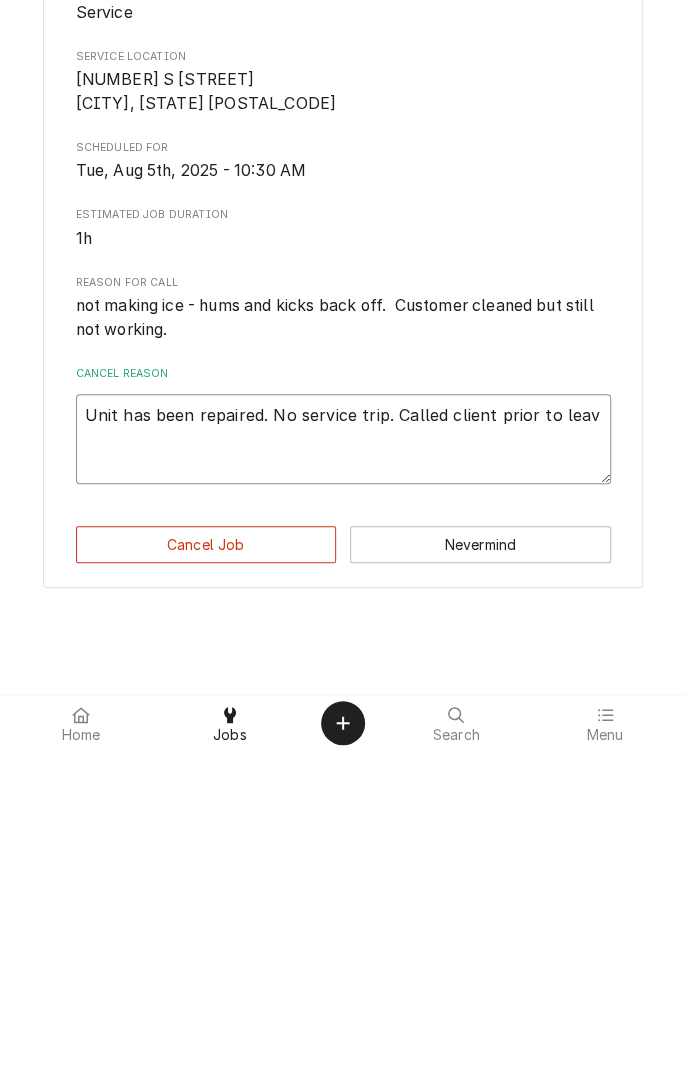 type on "x" 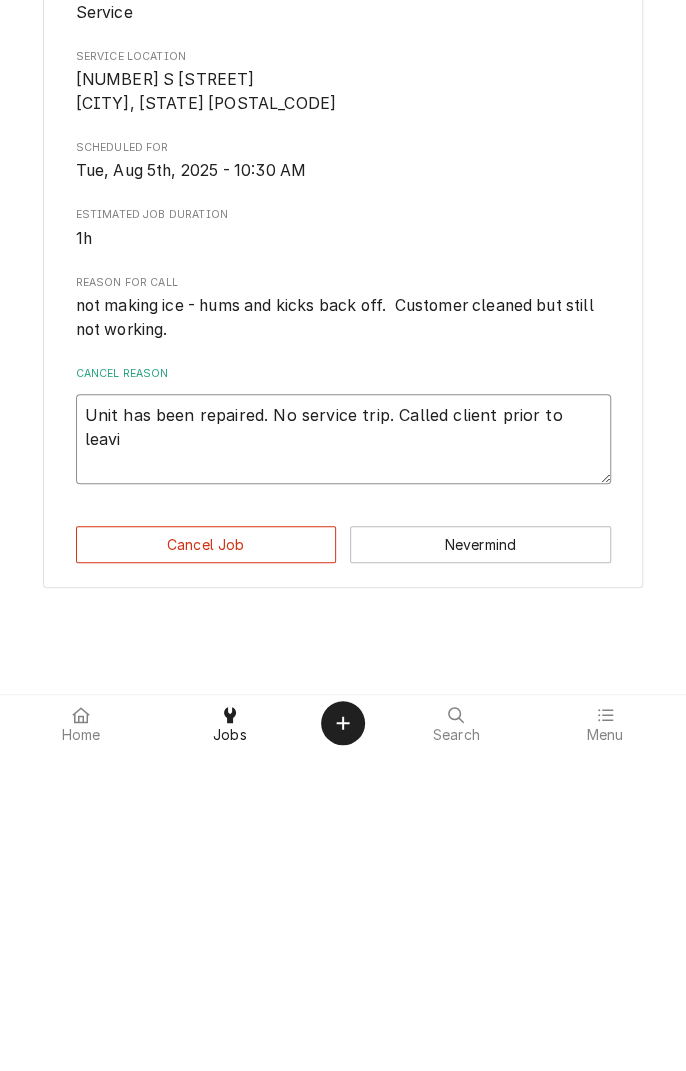 type on "x" 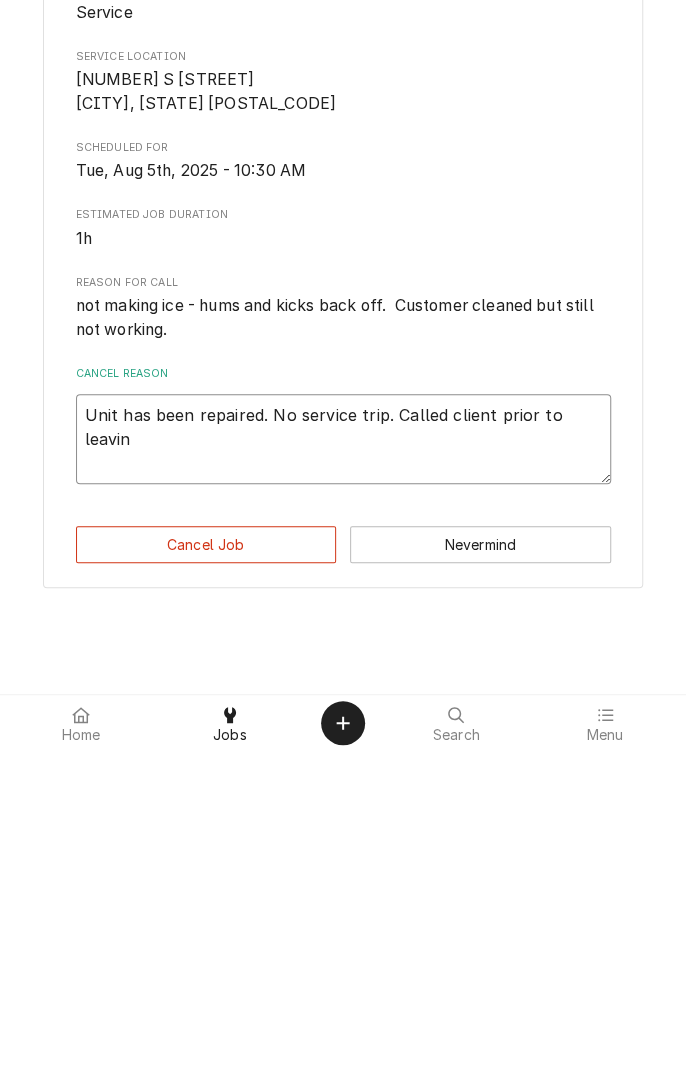 type on "x" 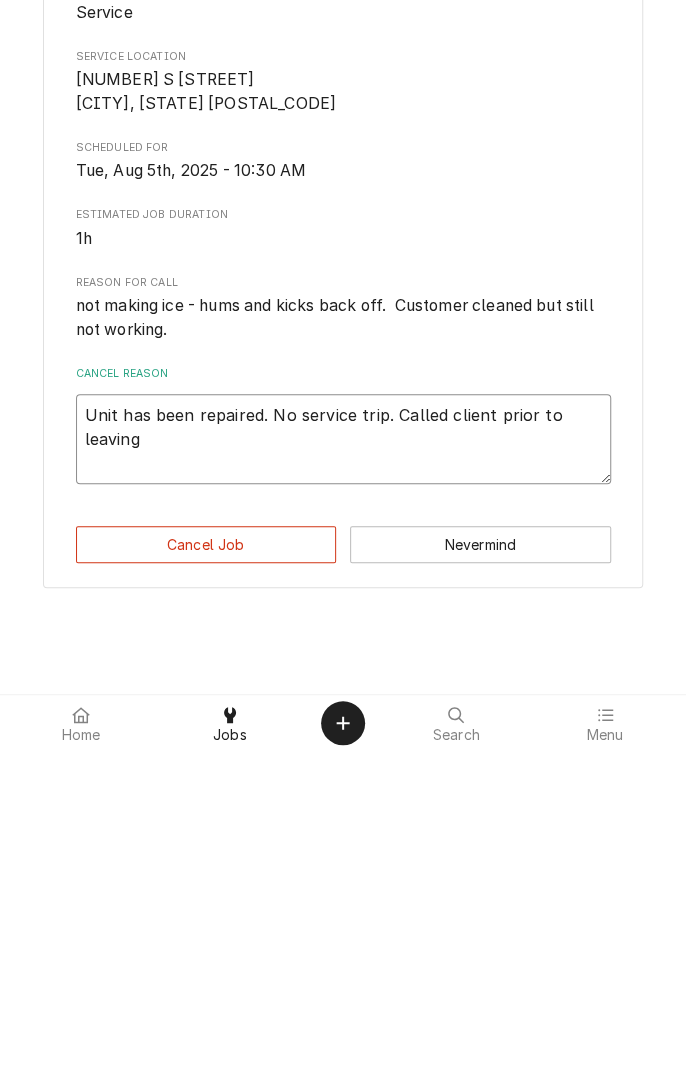 type on "x" 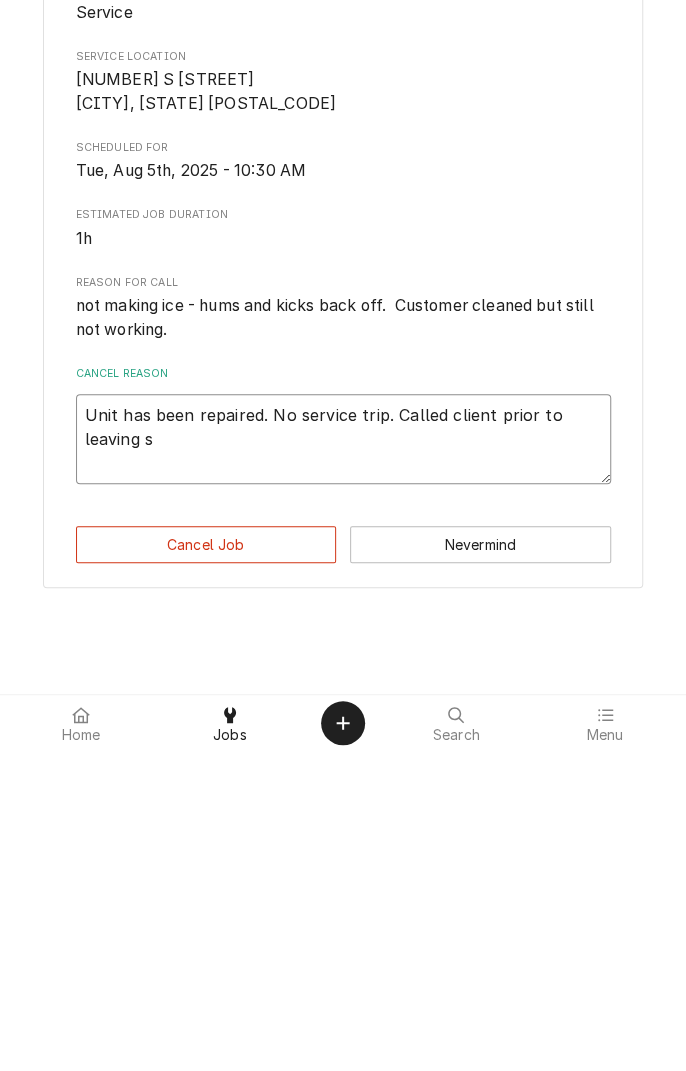type on "x" 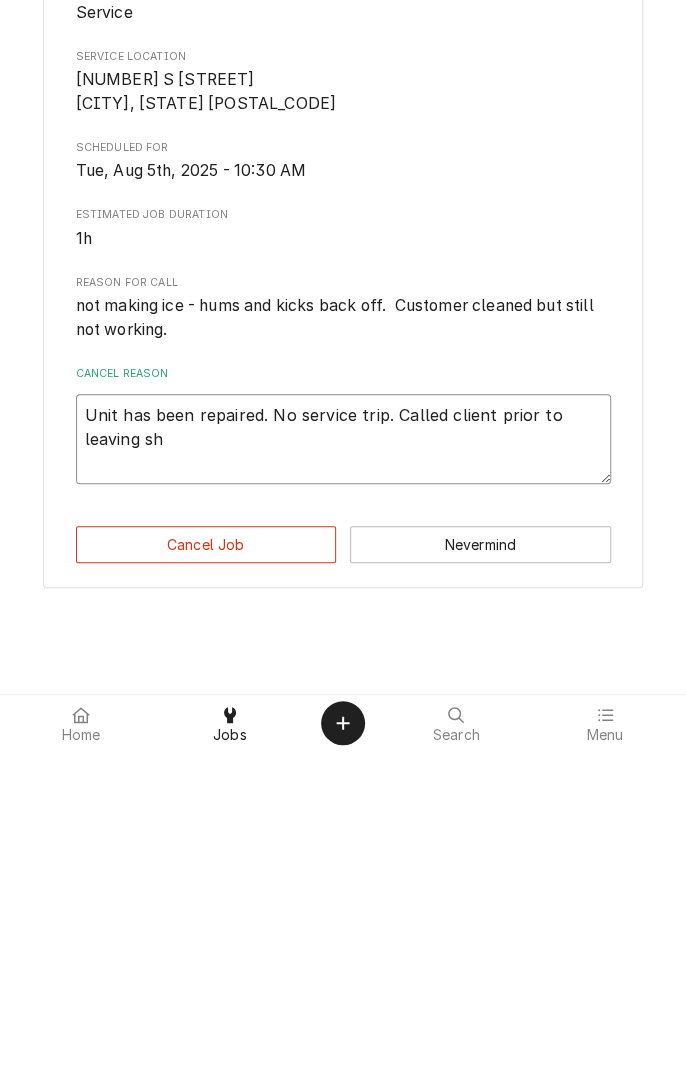 type on "x" 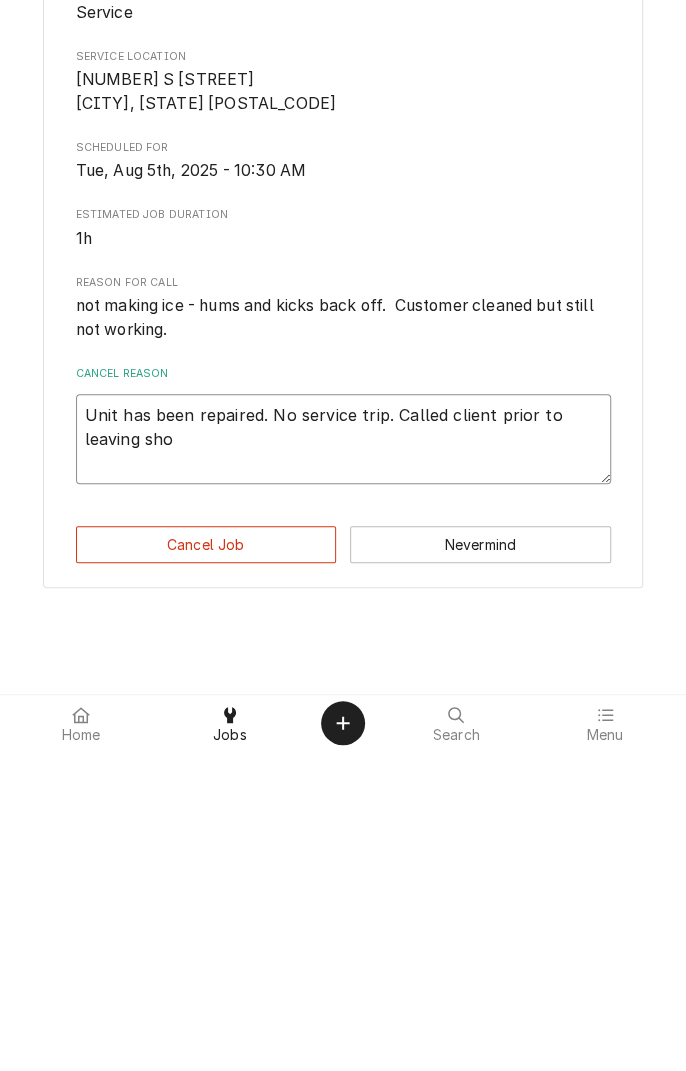 type on "x" 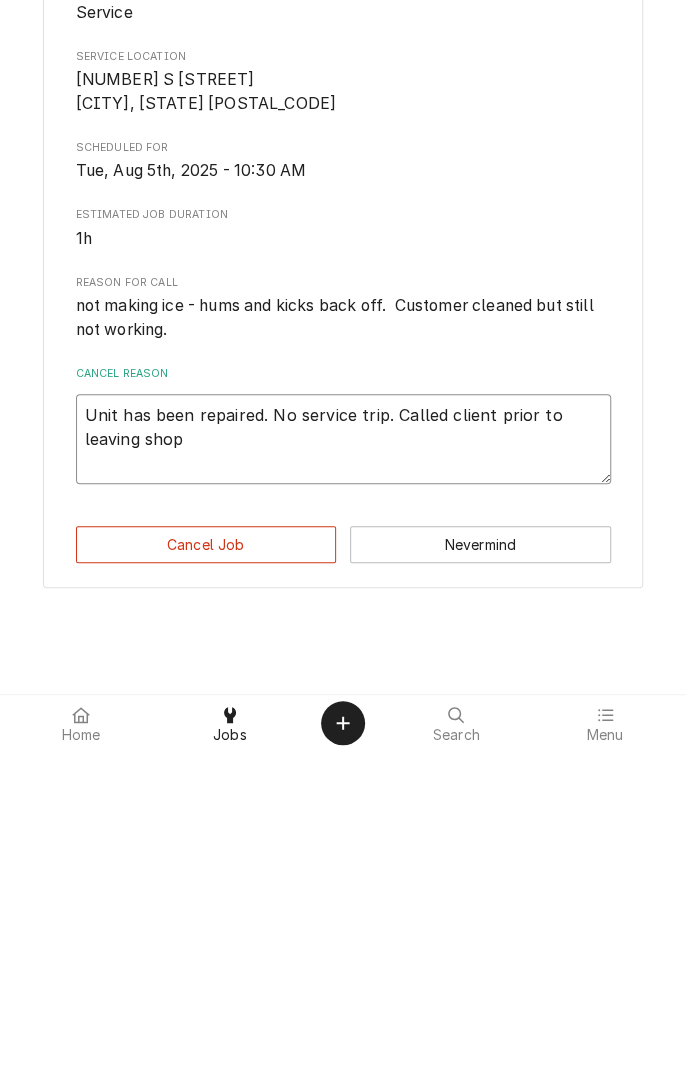 type on "x" 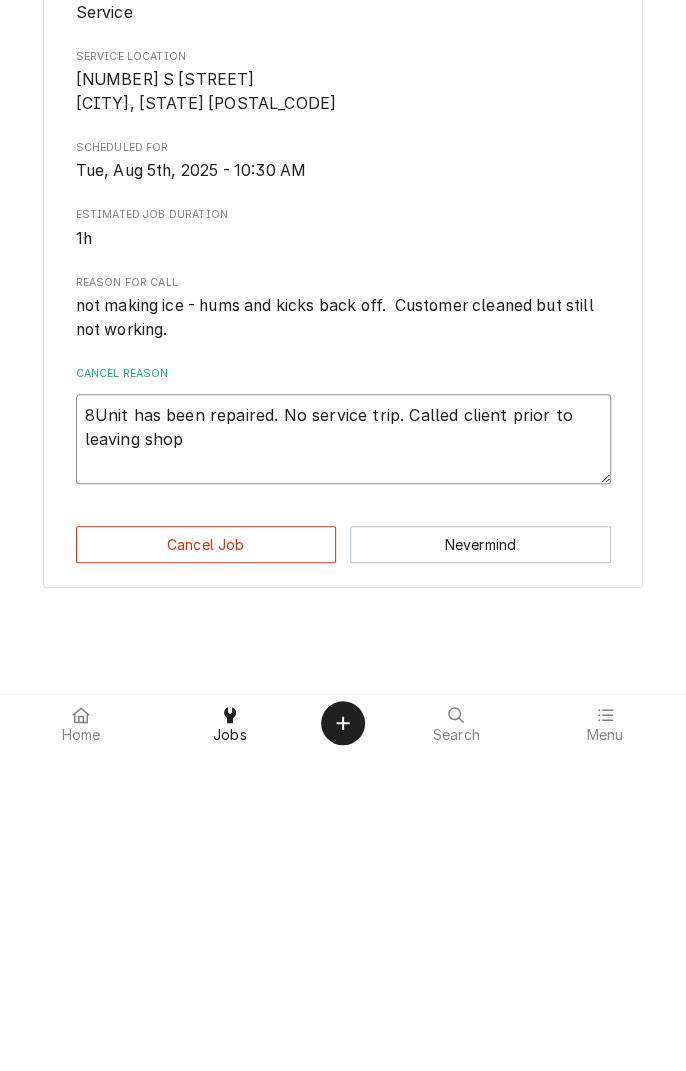 type on "x" 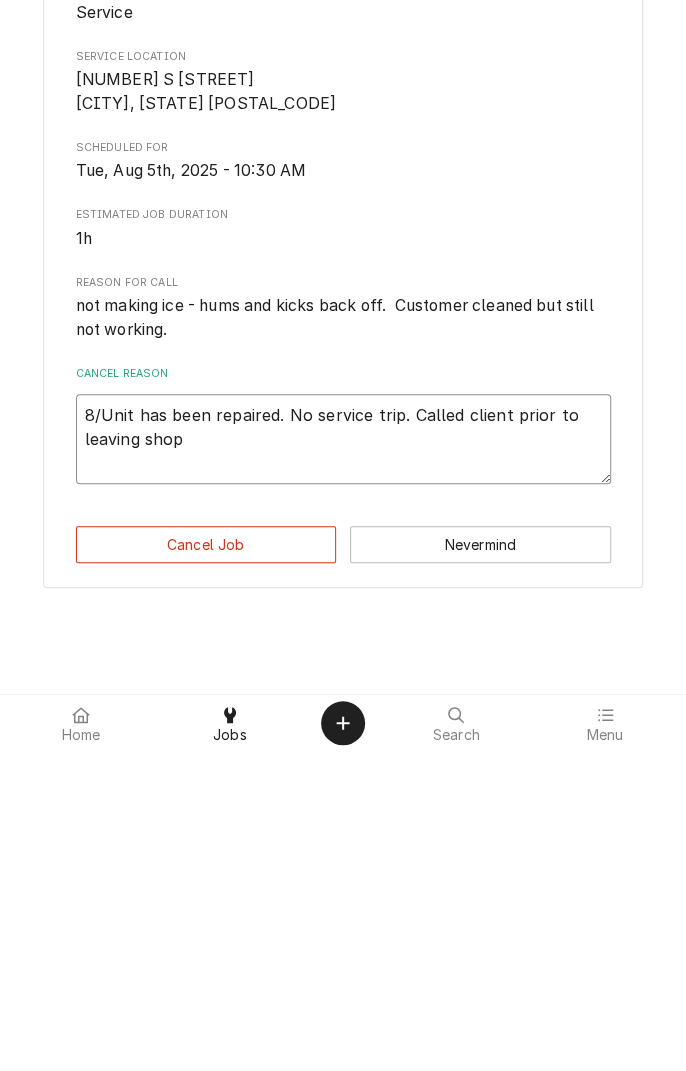 type on "x" 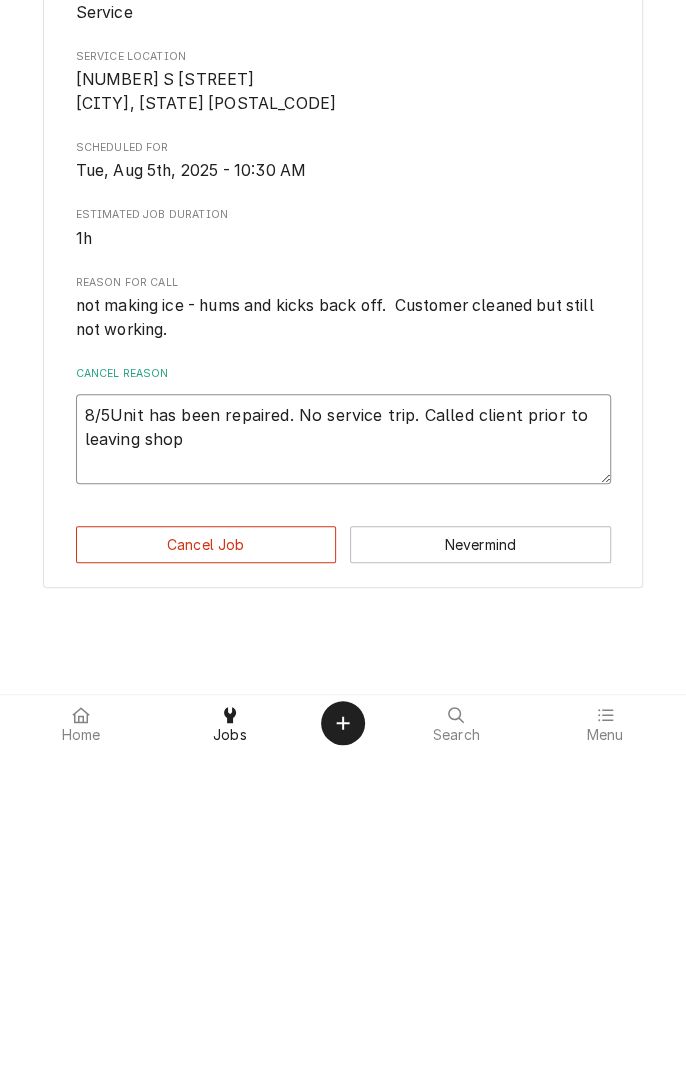 type on "x" 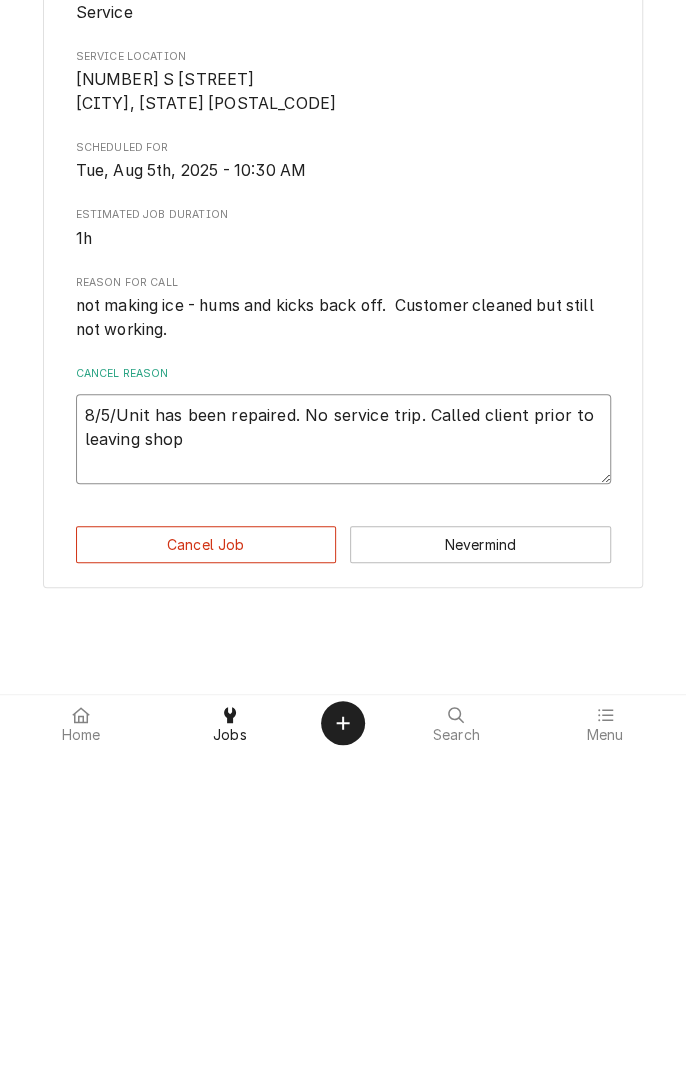 type on "x" 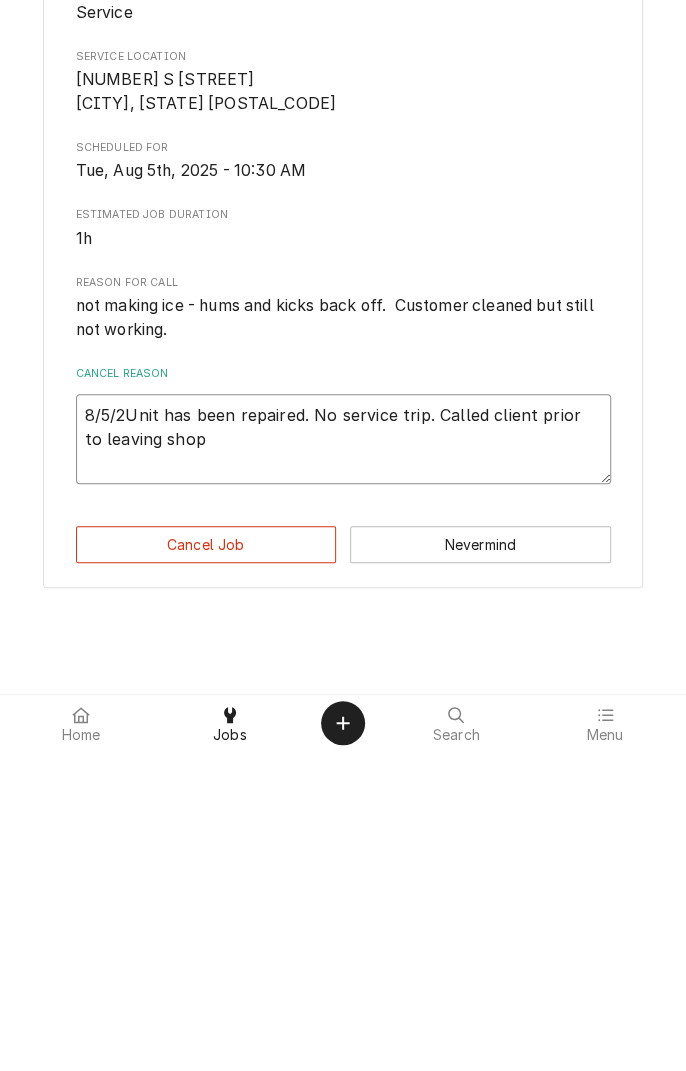 type on "x" 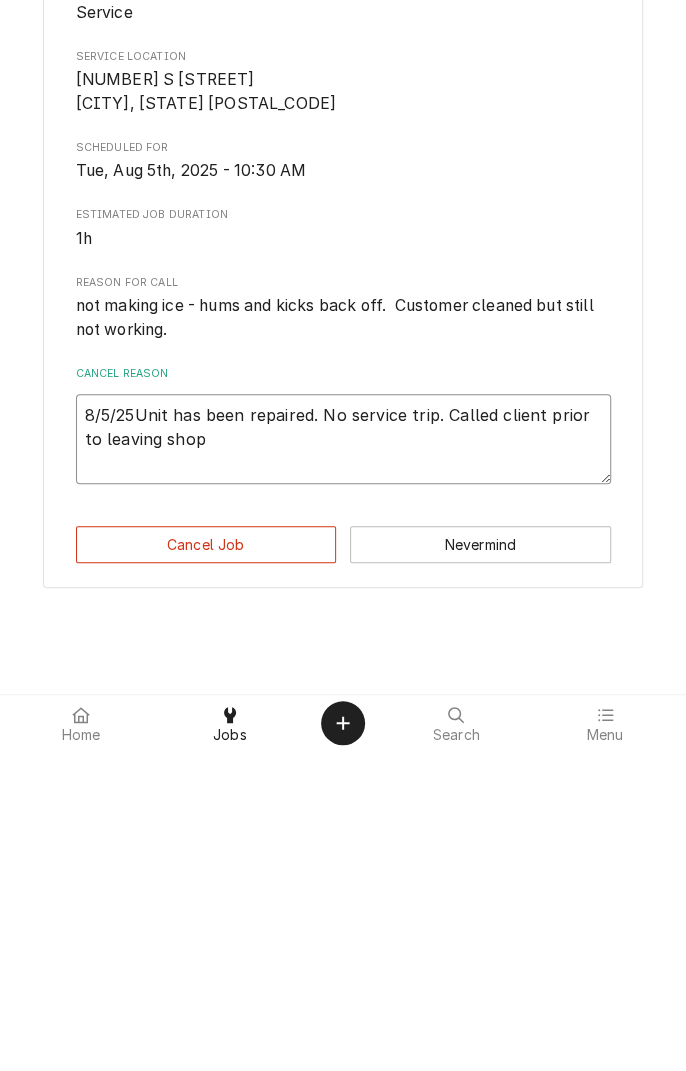 type on "x" 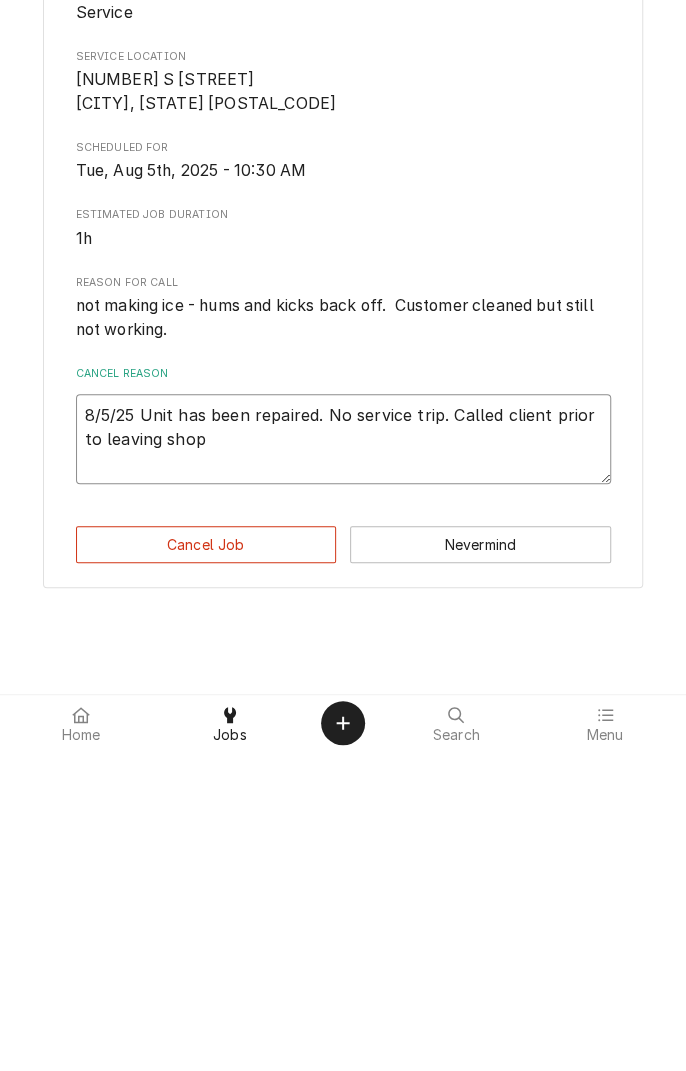 type on "x" 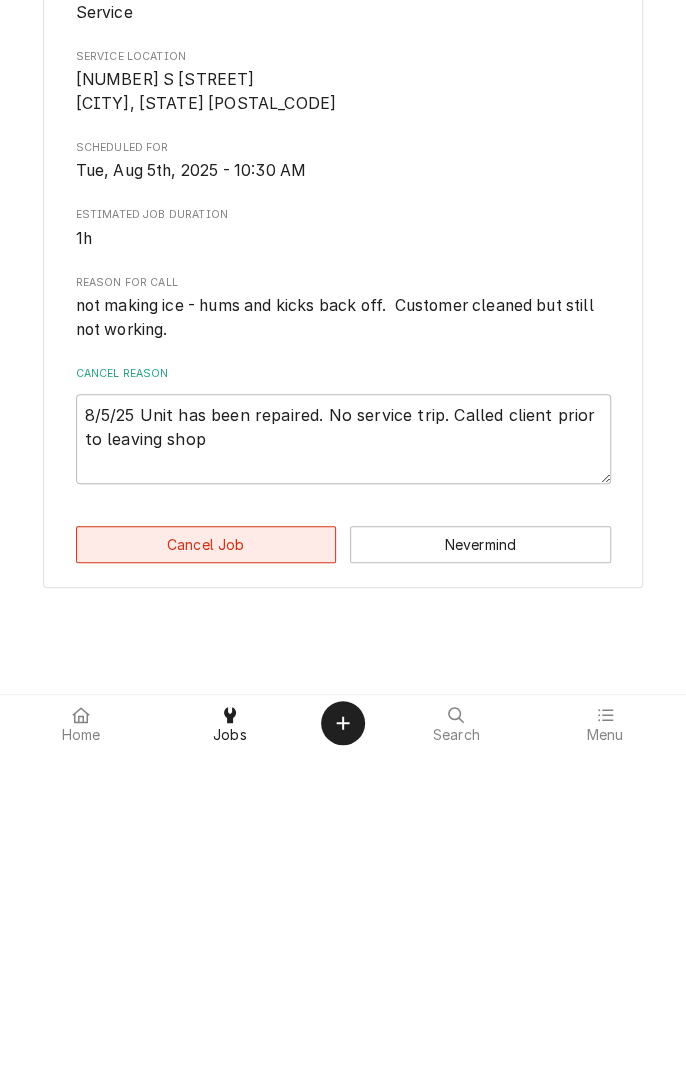 click on "Cancel Job" at bounding box center (206, 864) 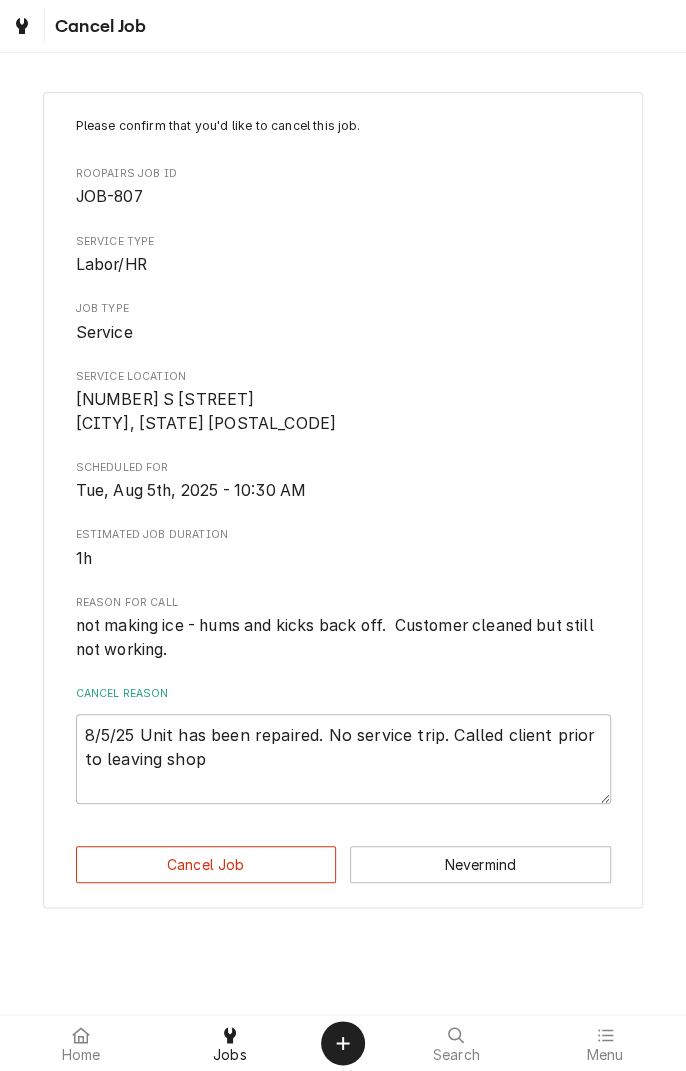type on "x" 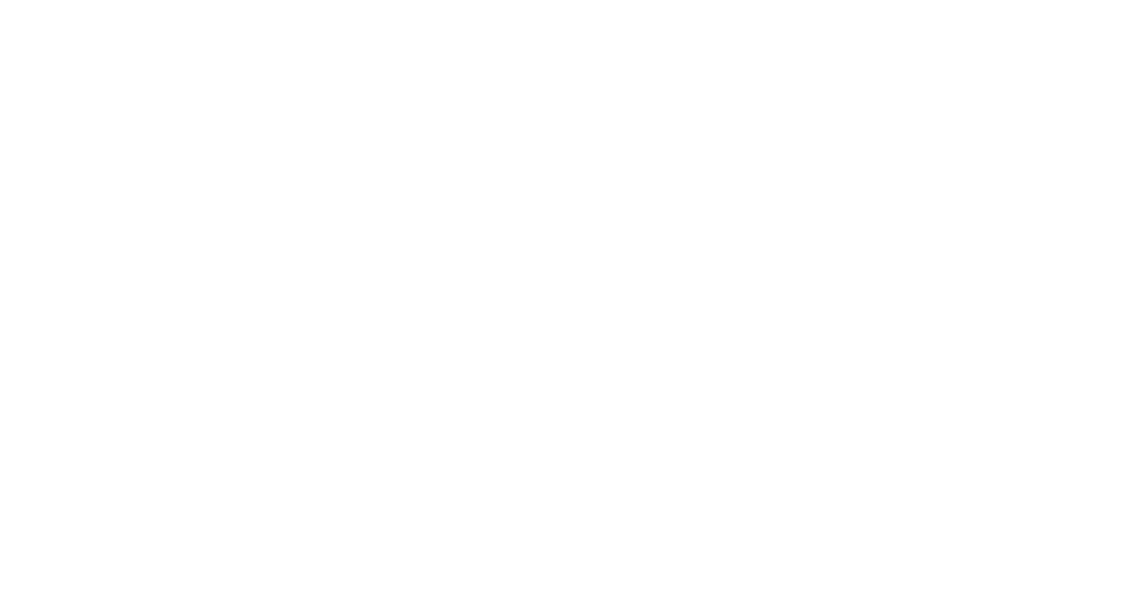 scroll, scrollTop: 0, scrollLeft: 0, axis: both 